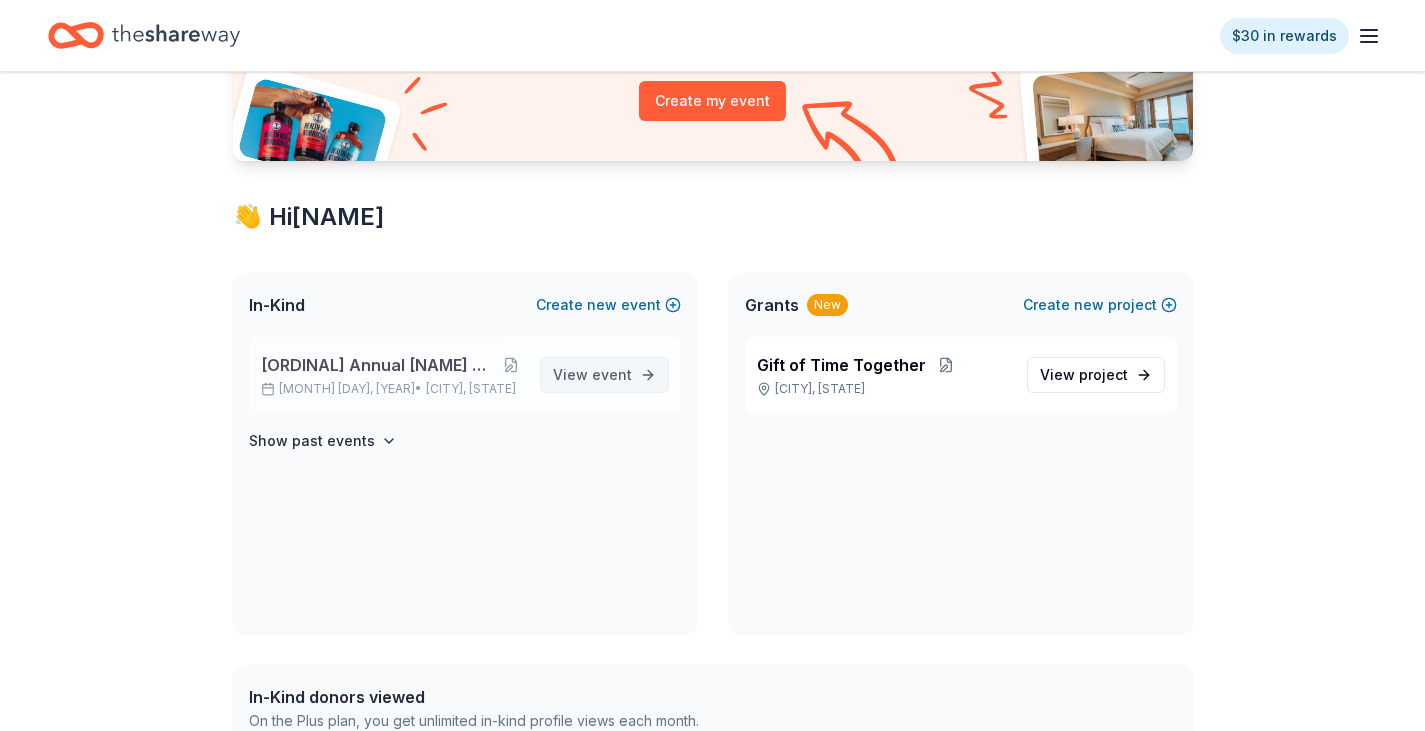 scroll, scrollTop: 300, scrollLeft: 0, axis: vertical 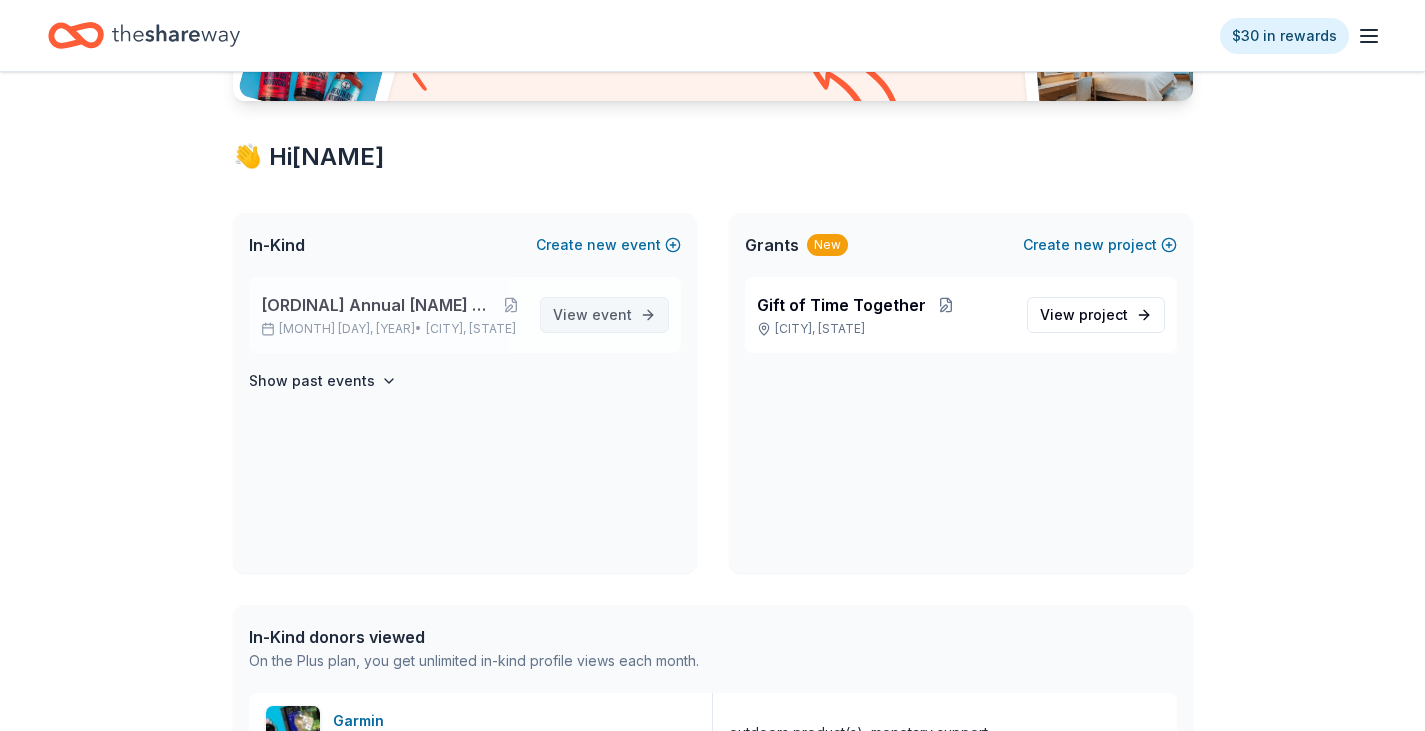 click on "View   event" at bounding box center [592, 315] 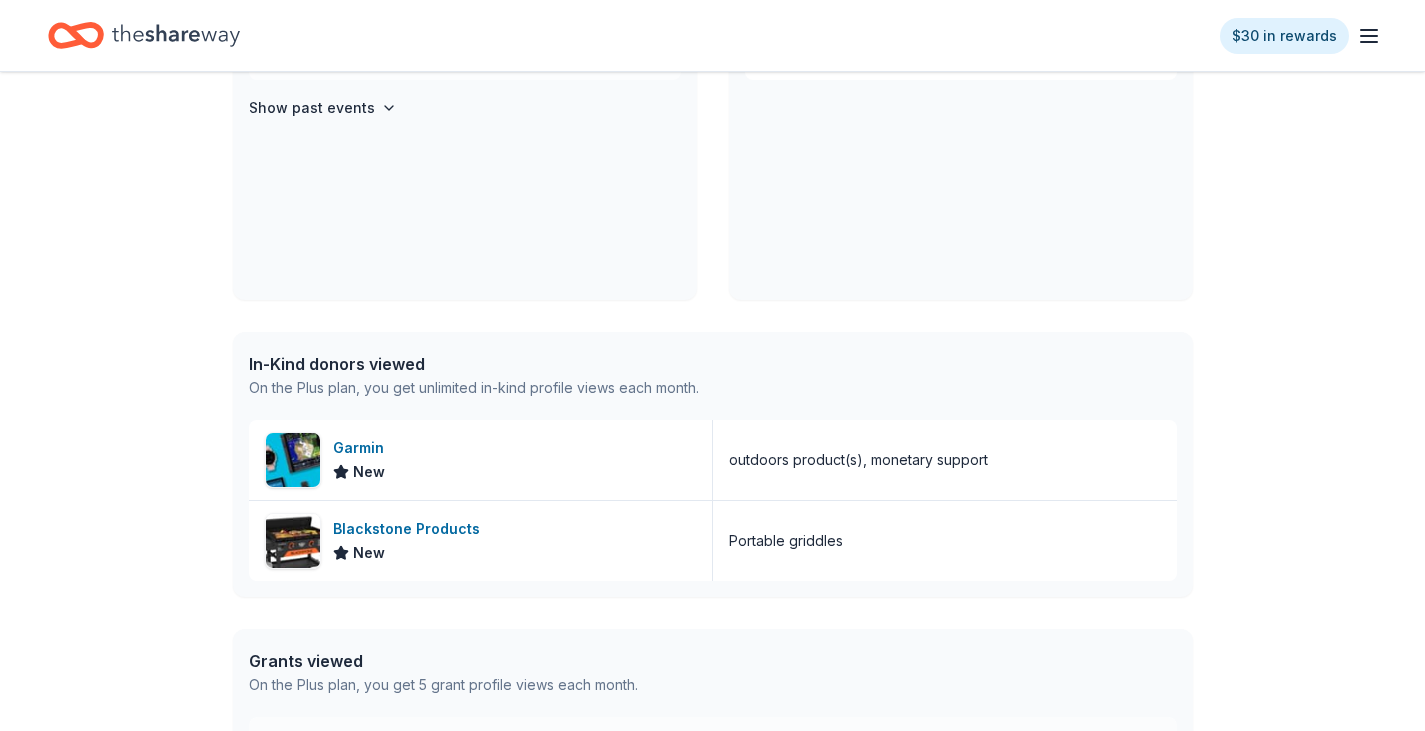 scroll, scrollTop: 600, scrollLeft: 0, axis: vertical 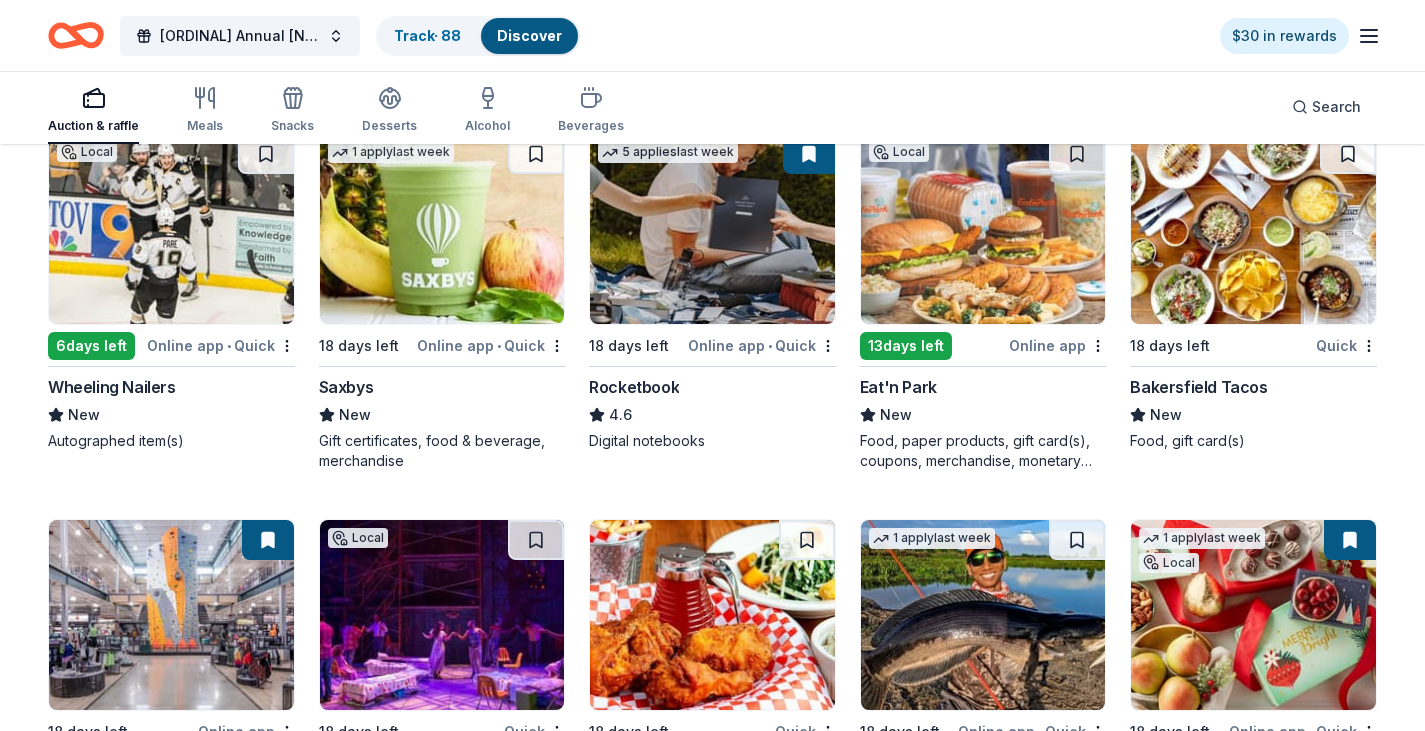 click at bounding box center (712, 229) 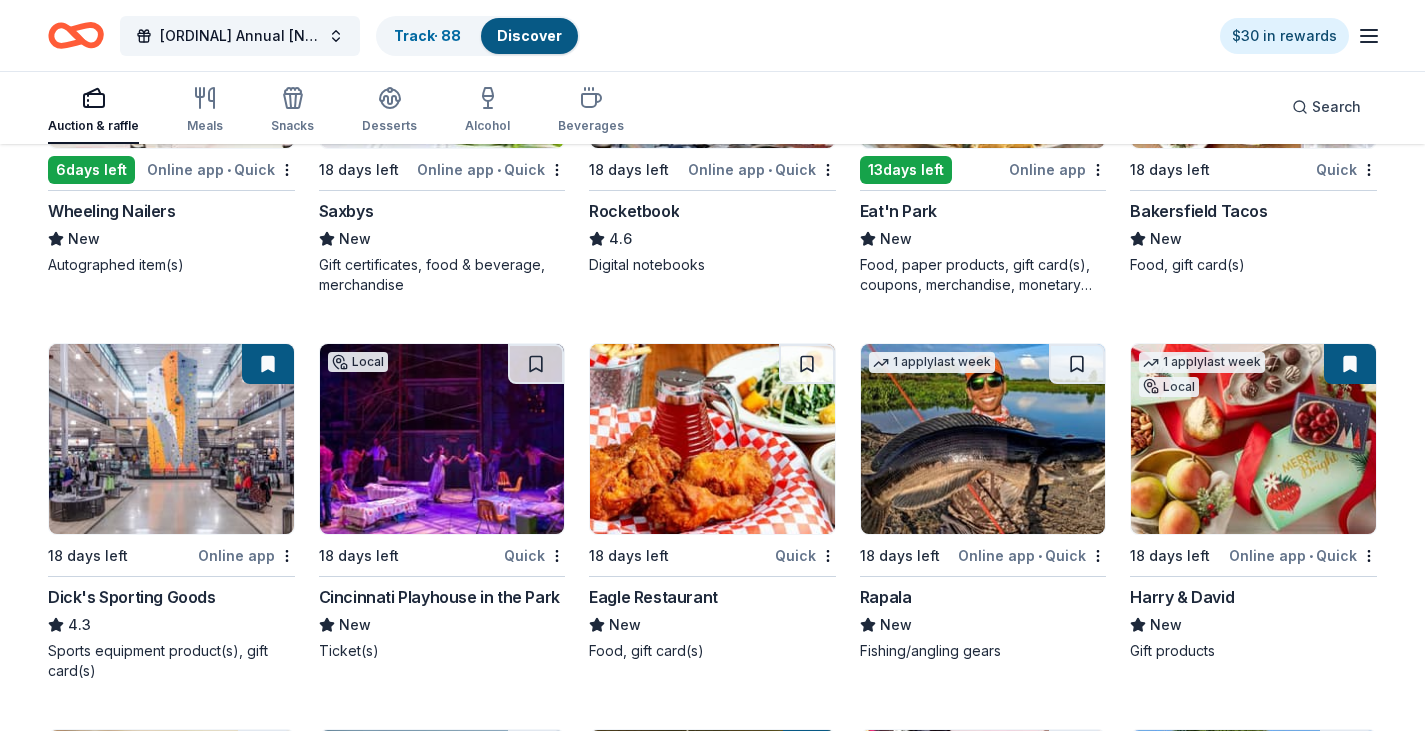 scroll, scrollTop: 7709, scrollLeft: 0, axis: vertical 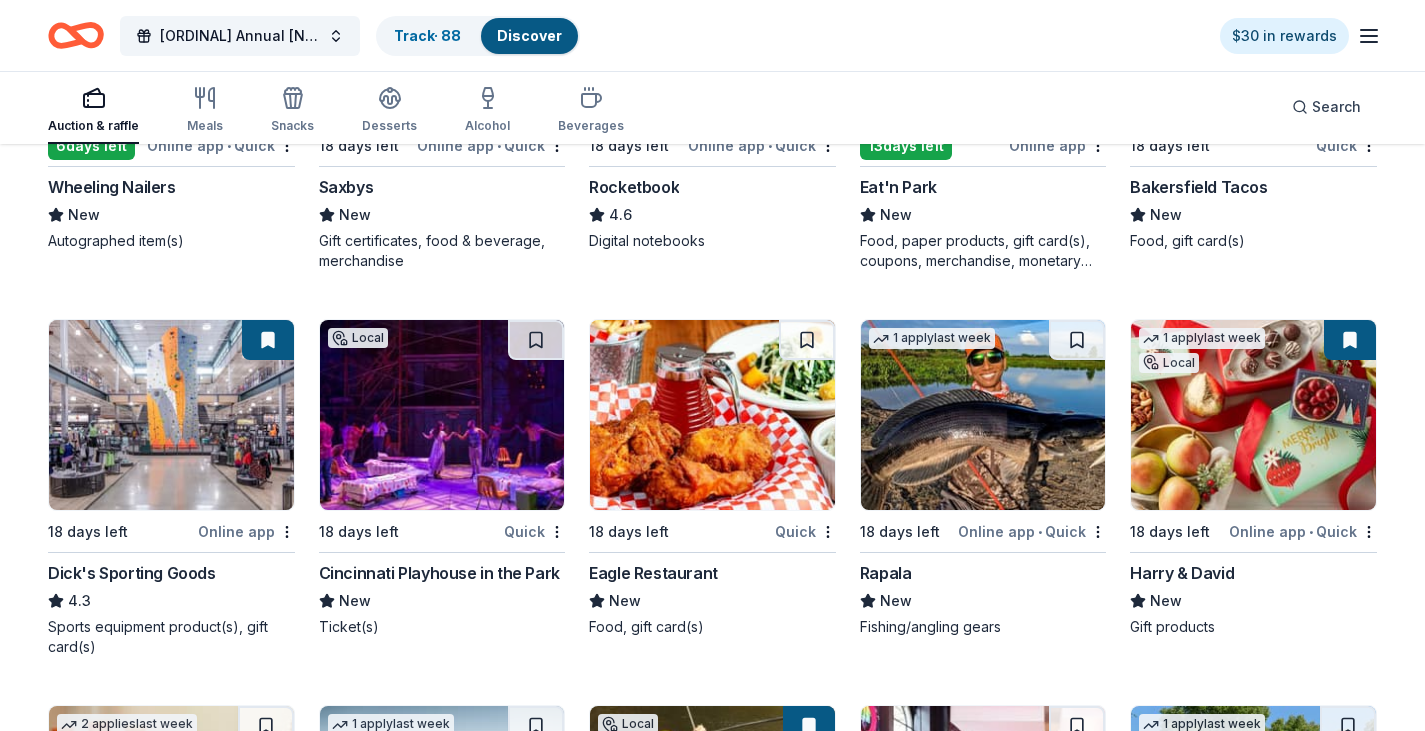 click at bounding box center [983, 415] 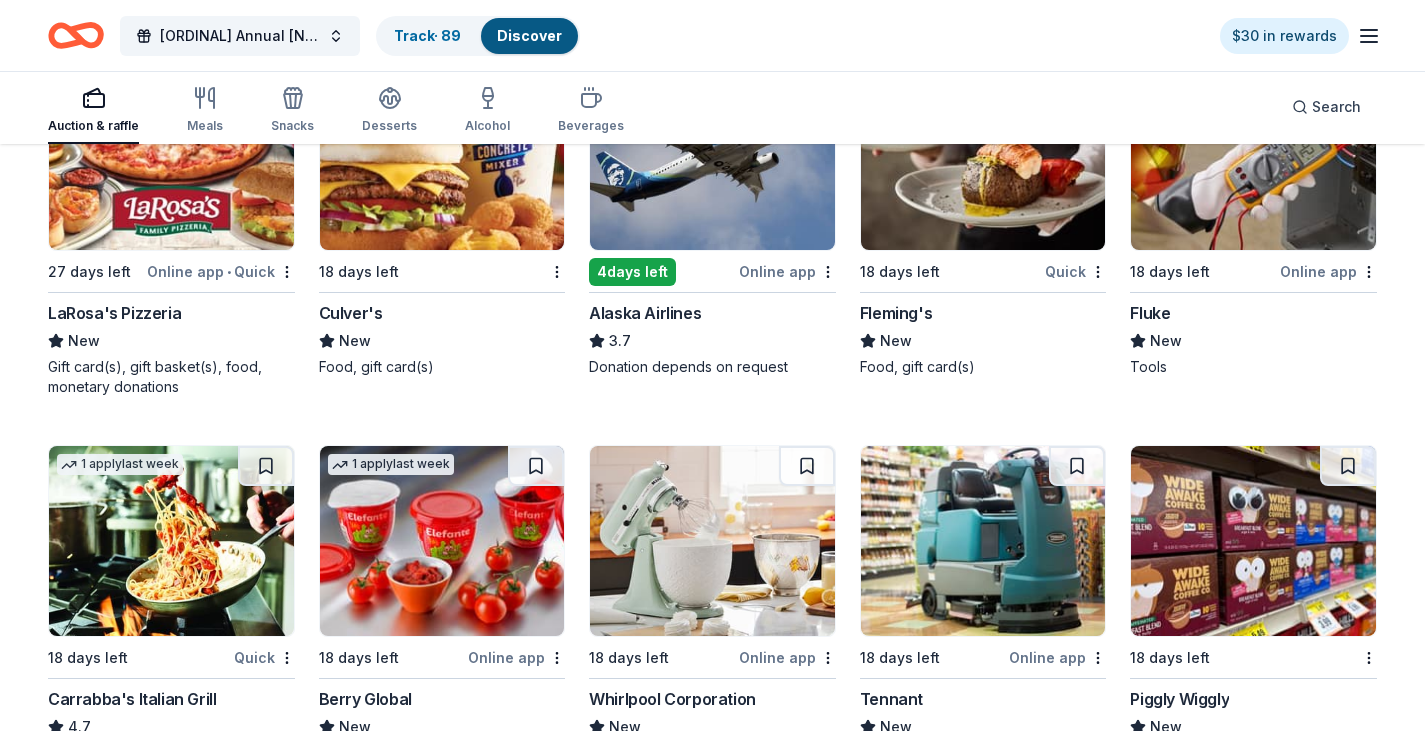 scroll, scrollTop: 8809, scrollLeft: 0, axis: vertical 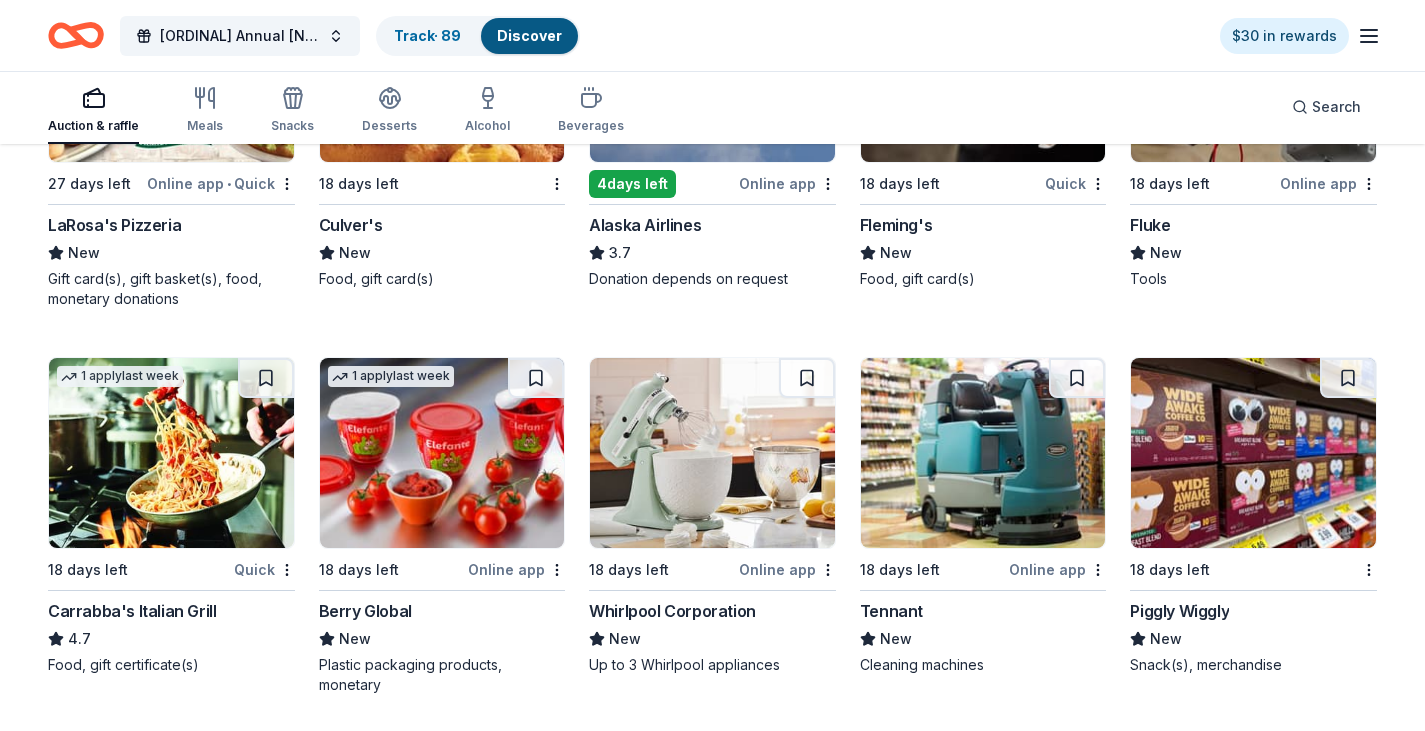 click at bounding box center [712, 453] 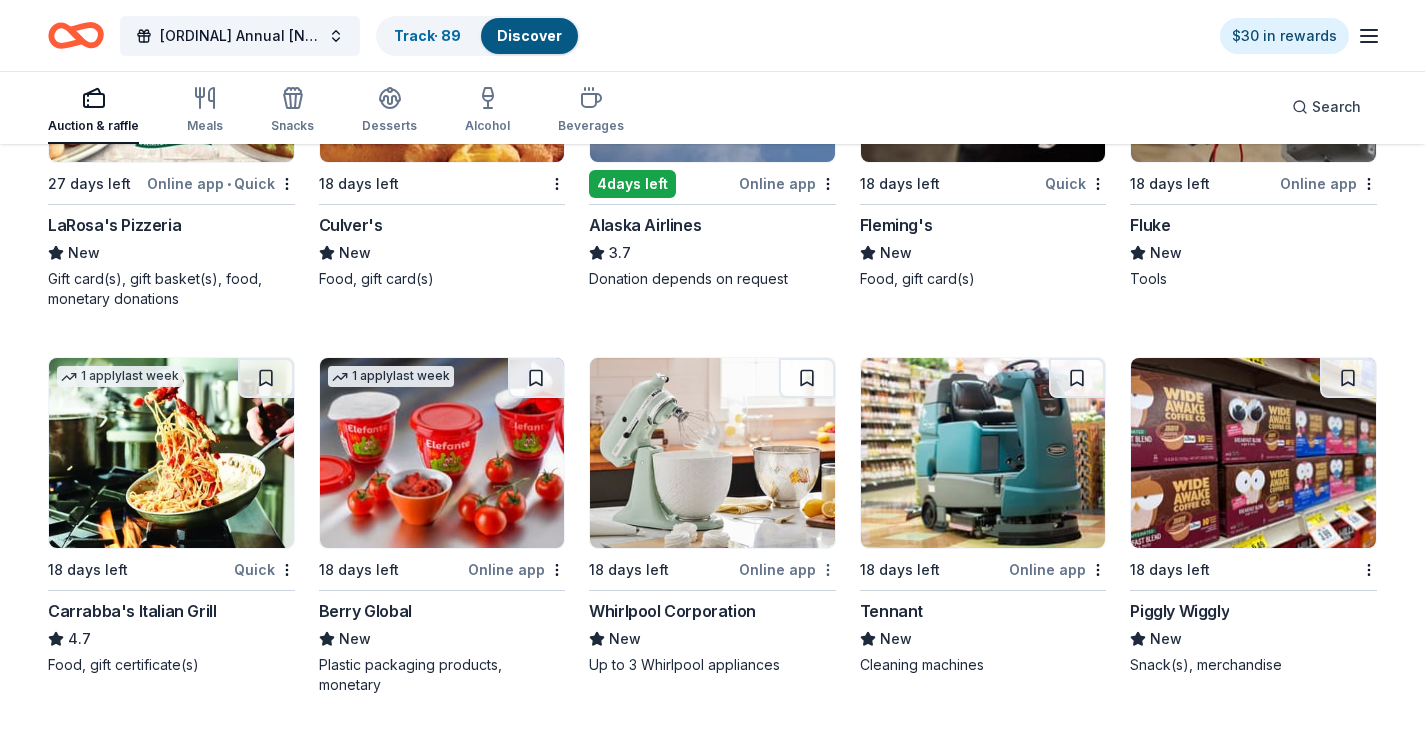 click on "[MONTH] [DAY], [YEAR]" at bounding box center [712, -8444] 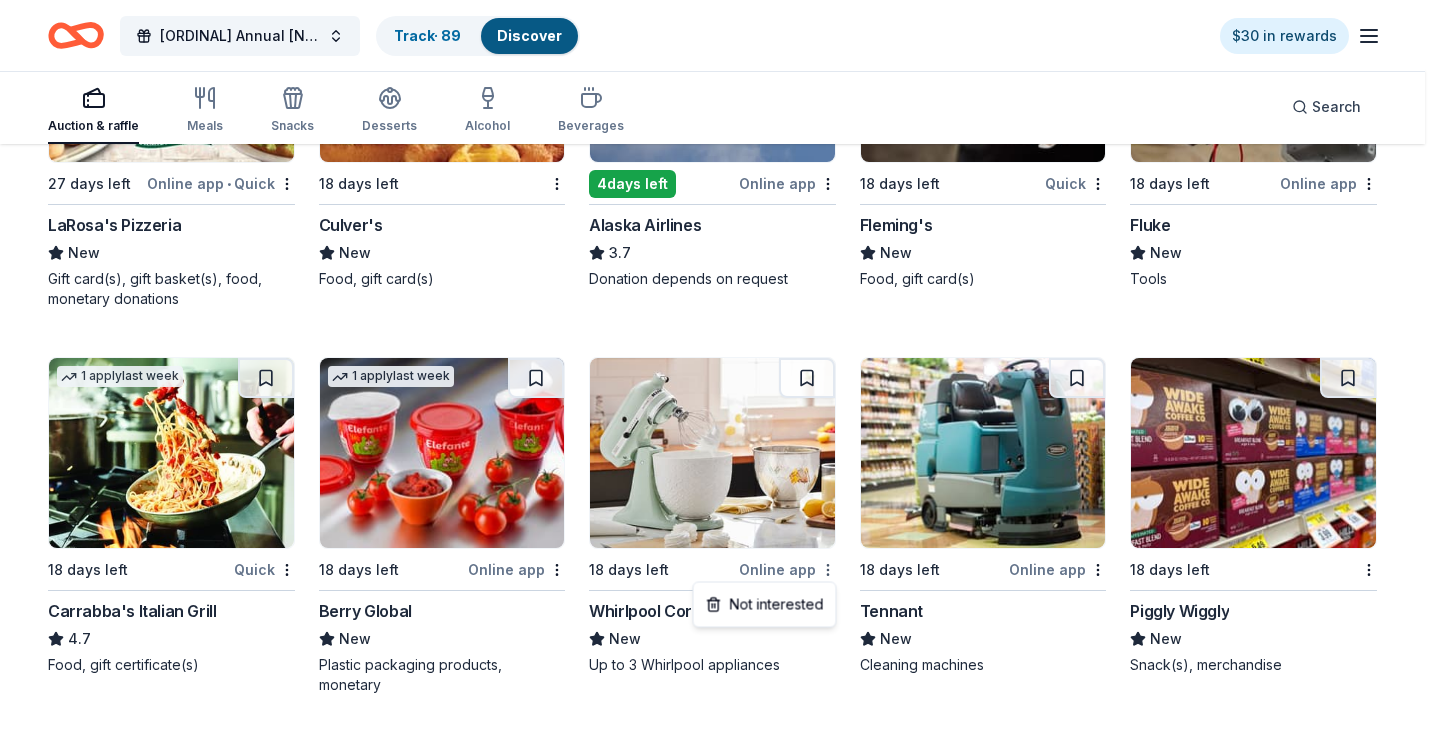 click on "[MONTH] [DAY], [YEAR]" at bounding box center [720, -8444] 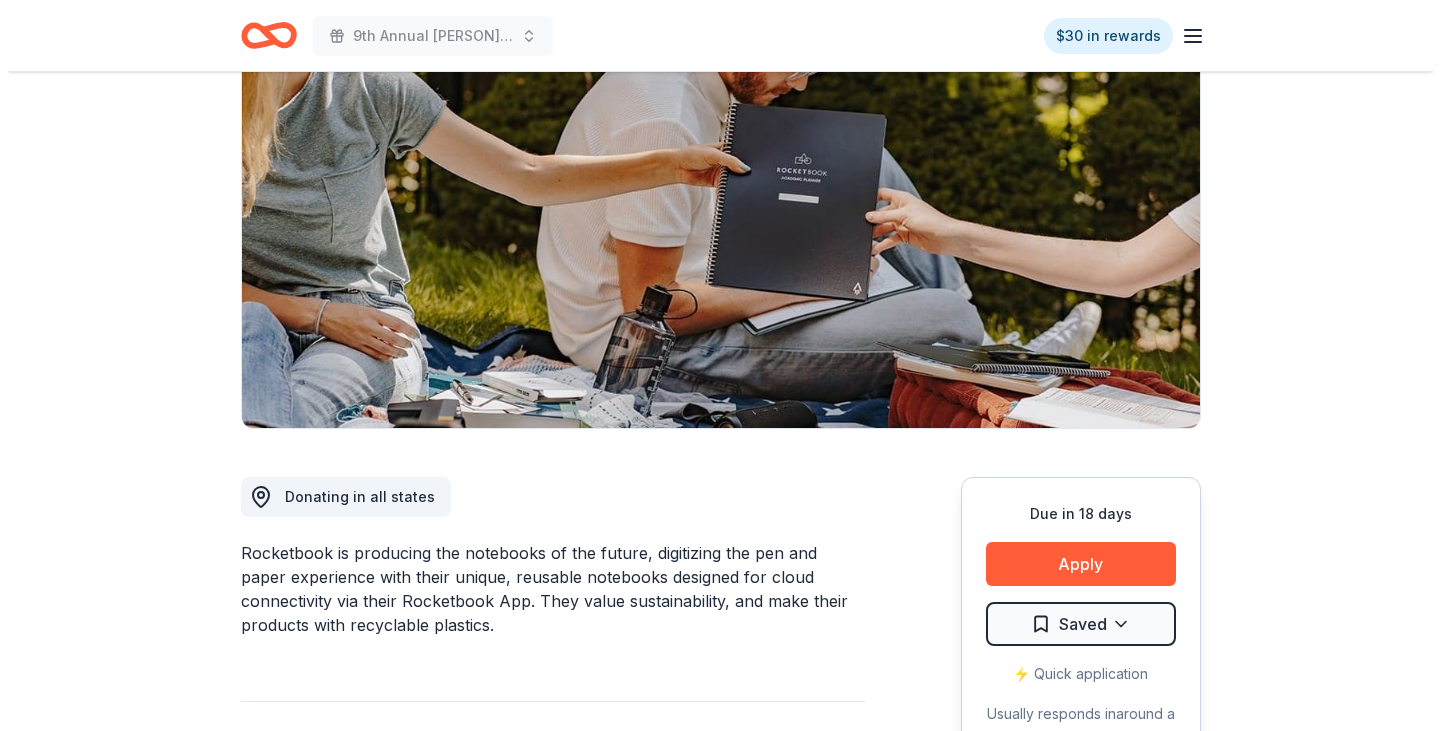 scroll, scrollTop: 200, scrollLeft: 0, axis: vertical 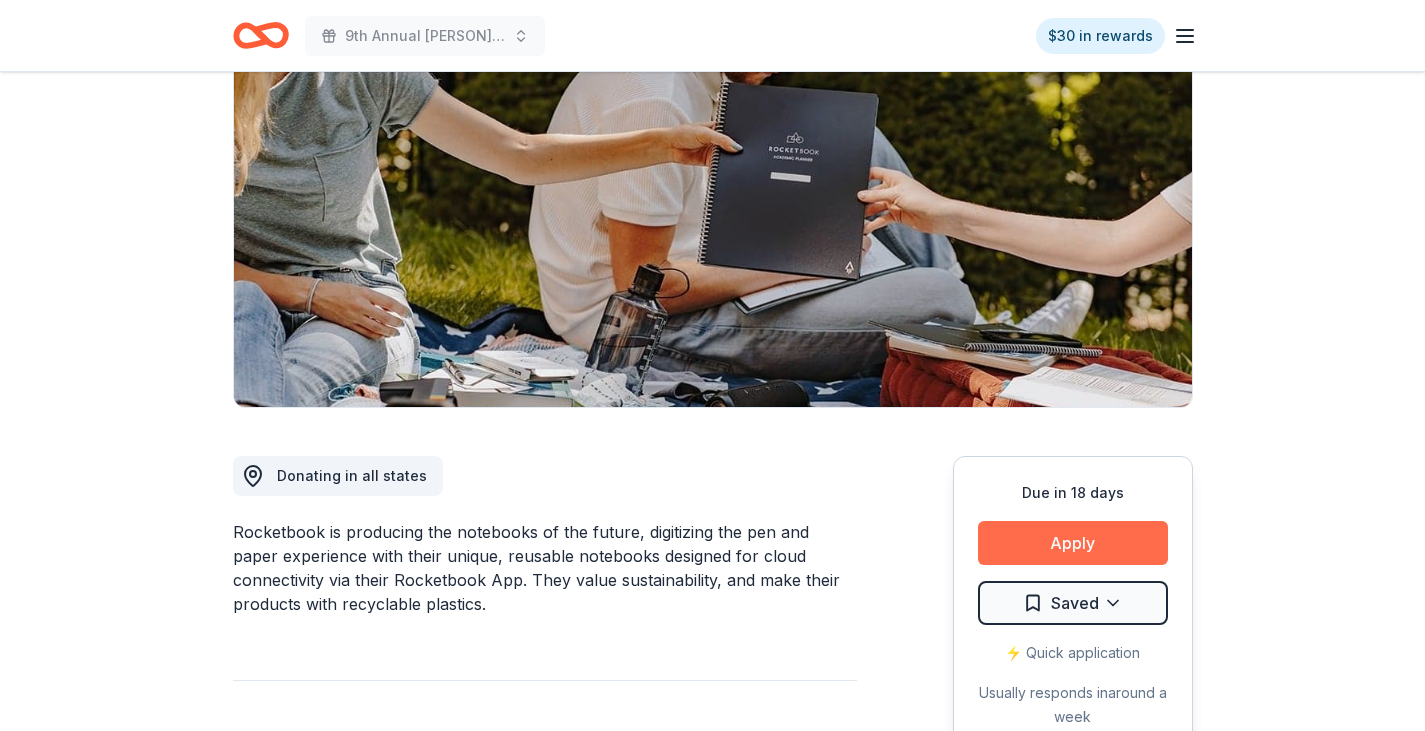 click on "Apply" at bounding box center [1073, 543] 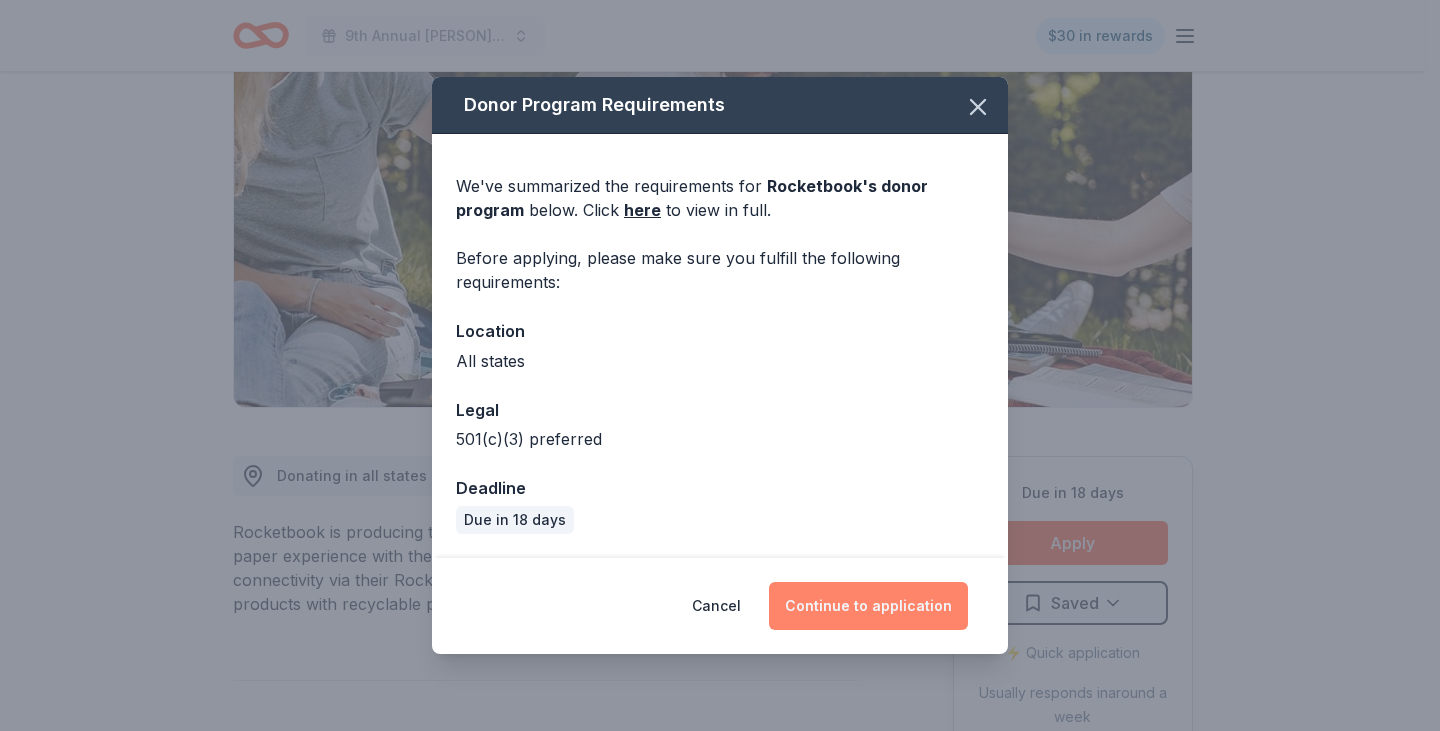click on "Continue to application" at bounding box center (868, 606) 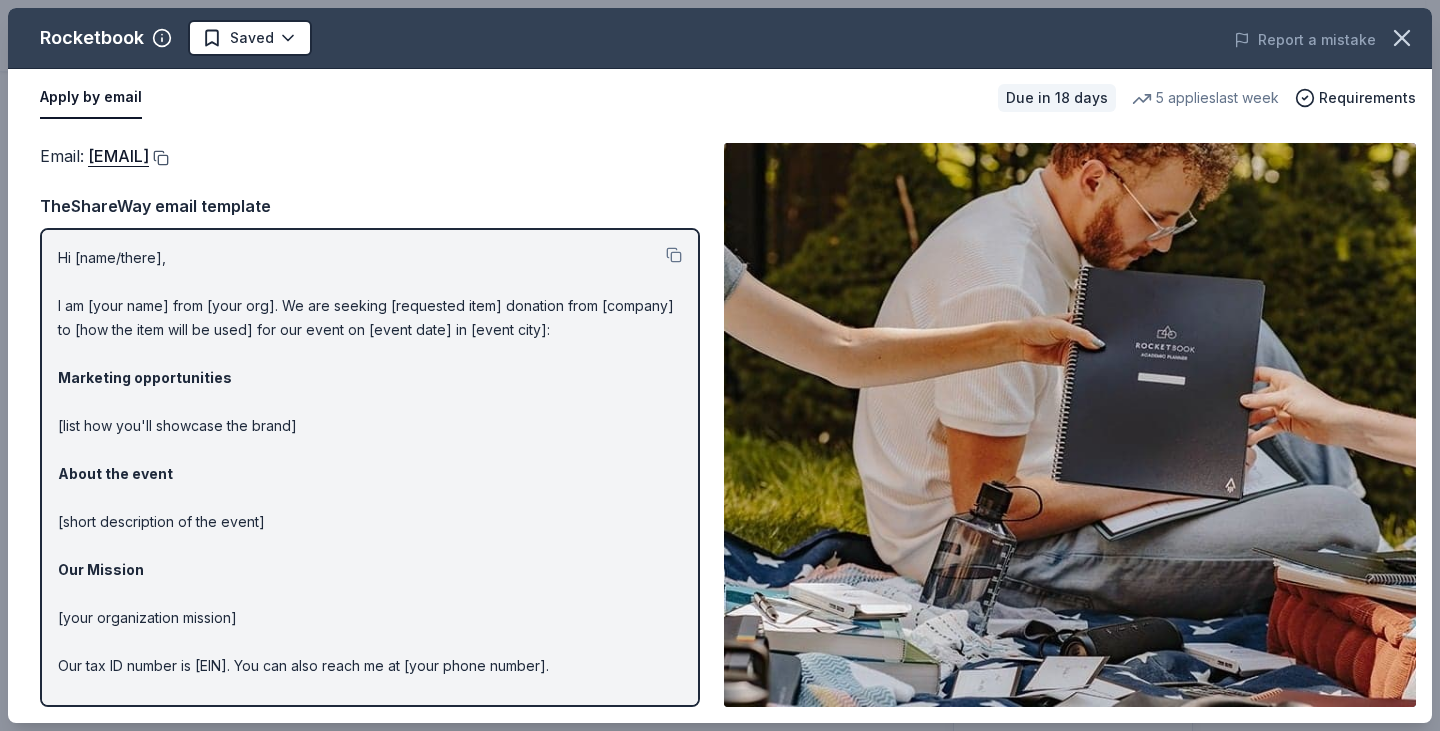 click at bounding box center [159, 158] 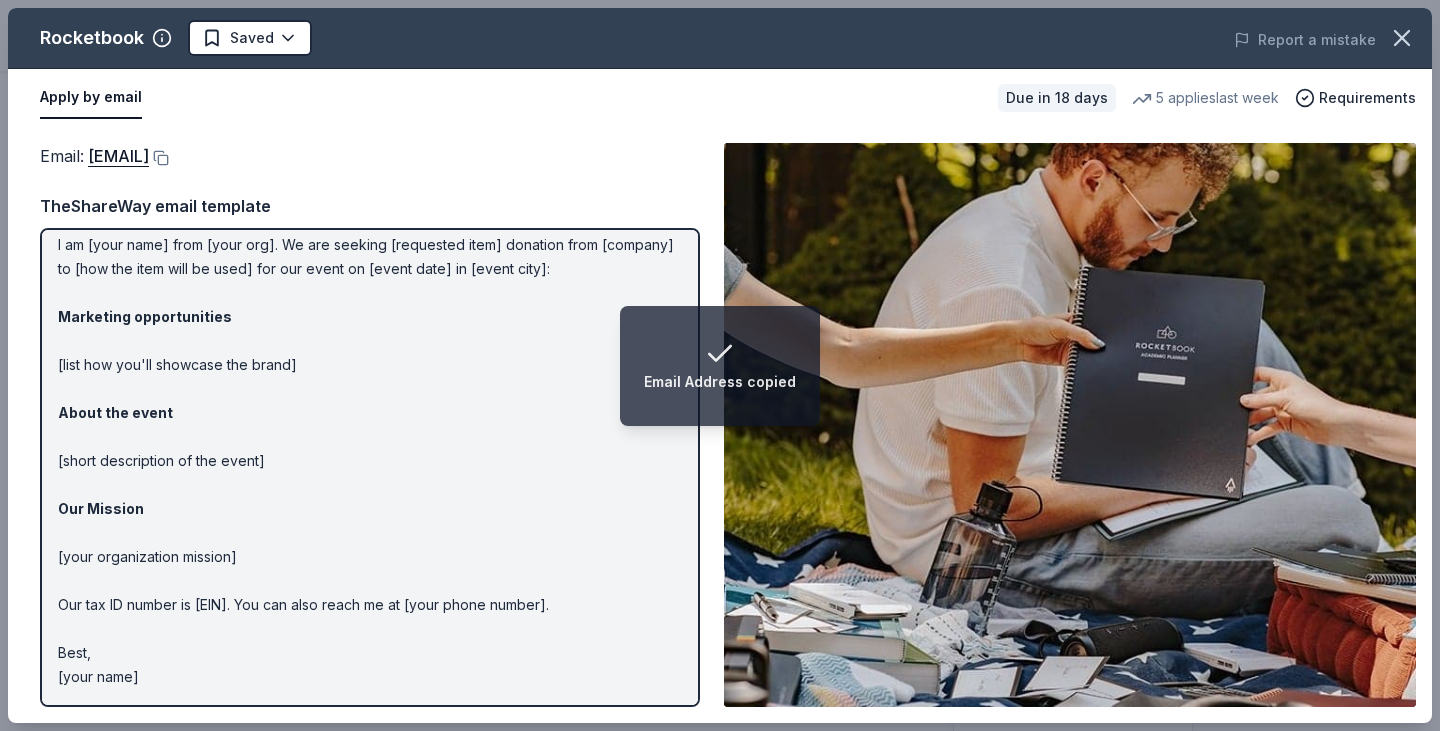scroll, scrollTop: 0, scrollLeft: 0, axis: both 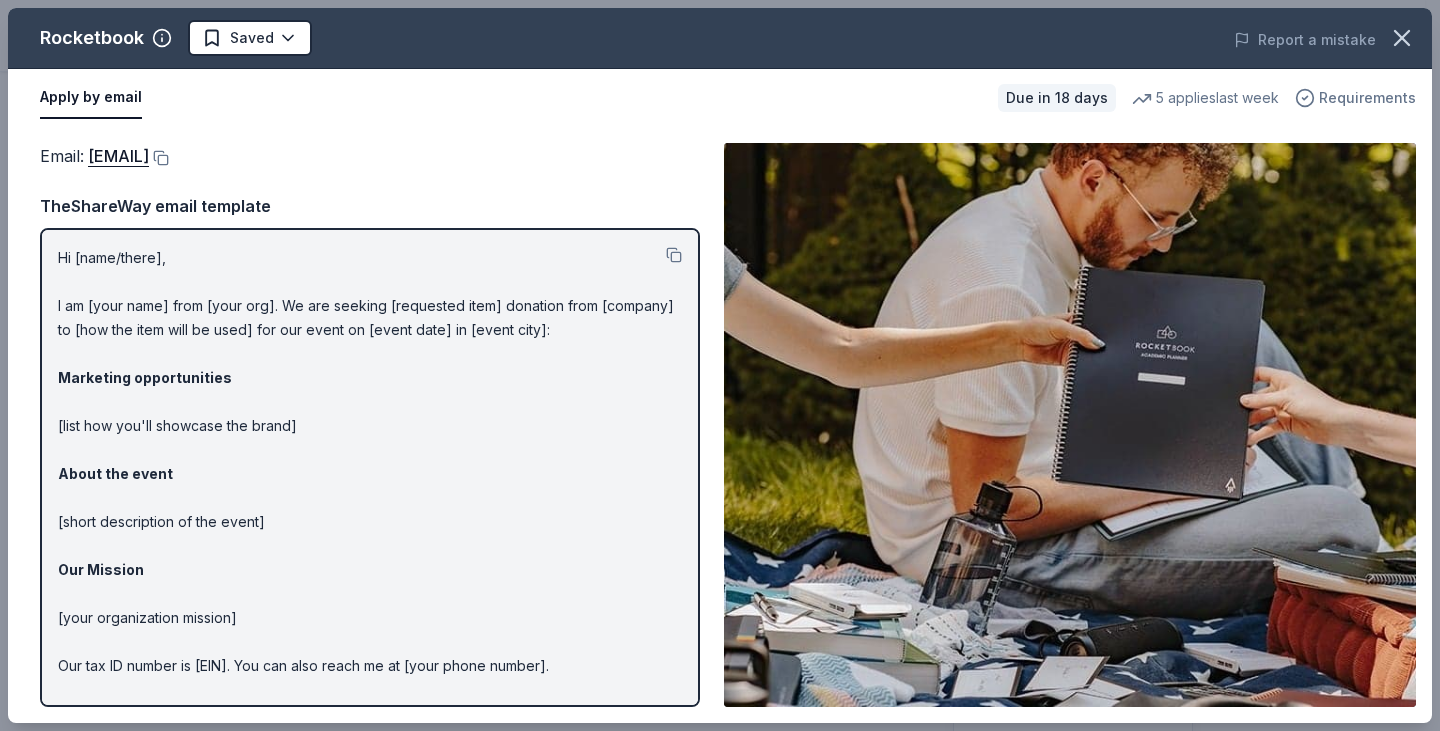 click on "Requirements" at bounding box center (1367, 98) 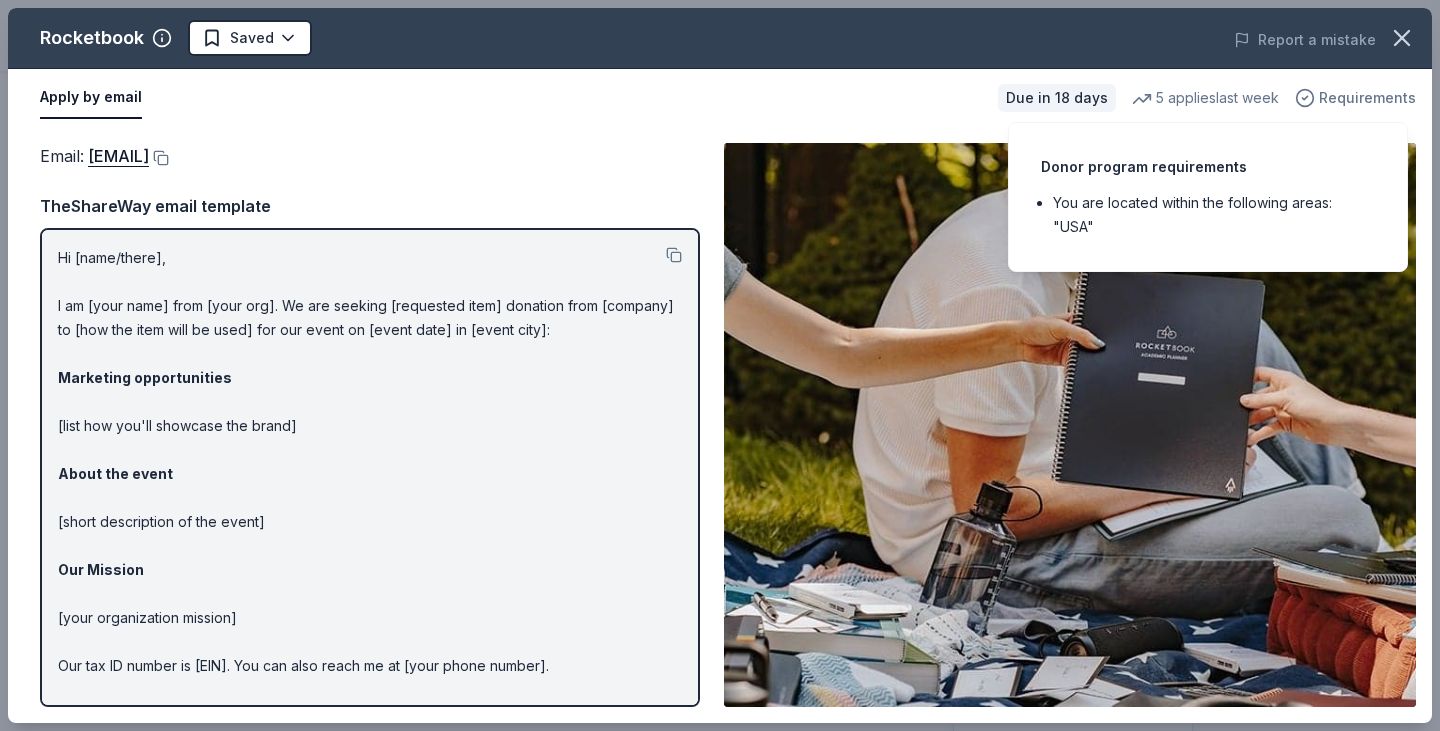 click on "Requirements" at bounding box center [1367, 98] 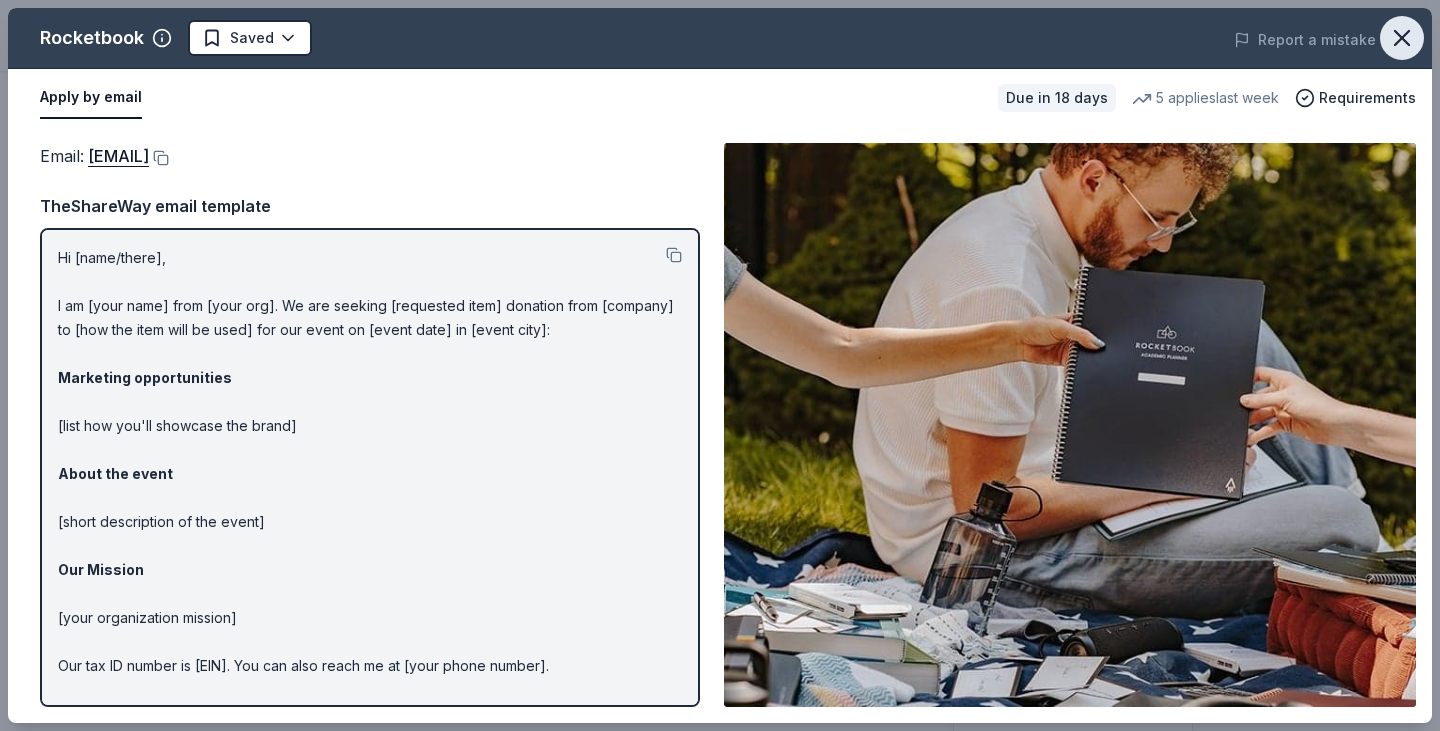 click 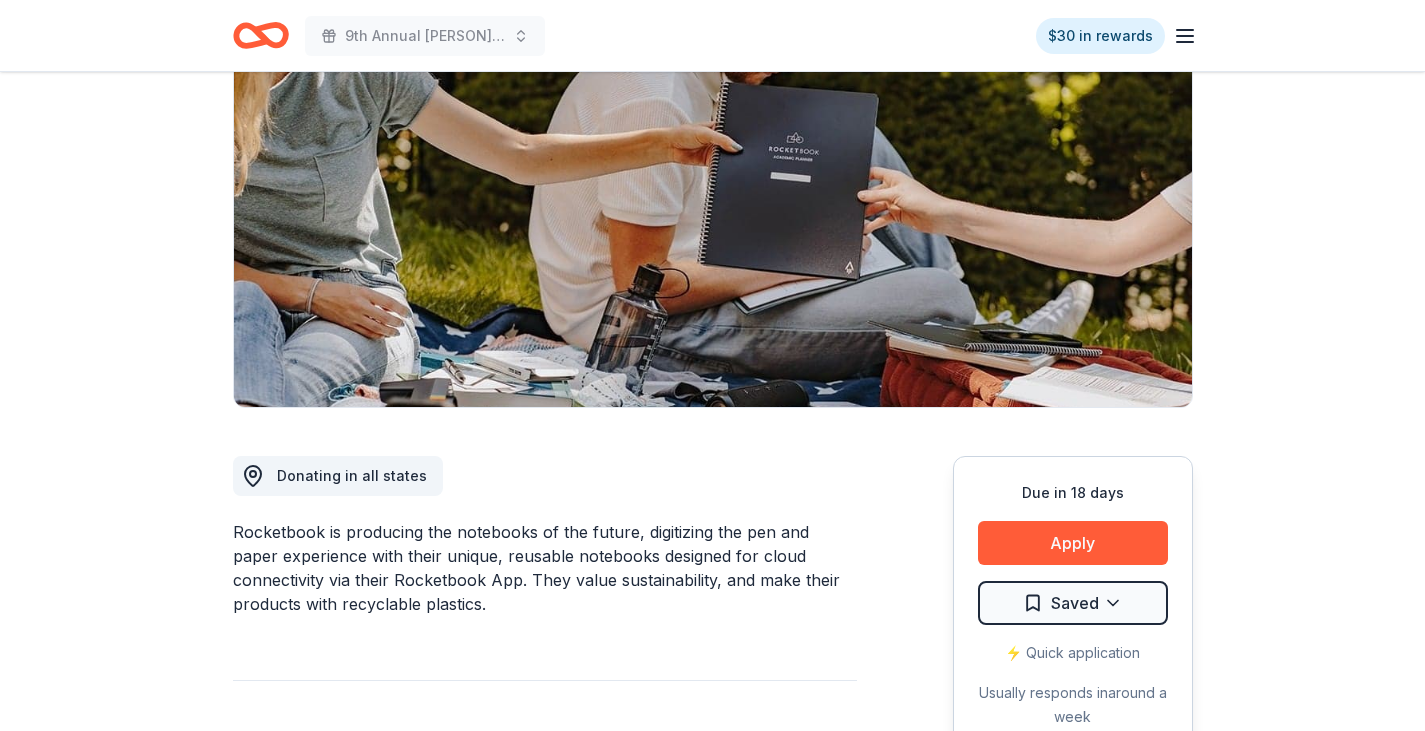 click on "Due in 18 days Apply Saved ⚡️ Quick application Usually responds in  around a week" at bounding box center [1073, 605] 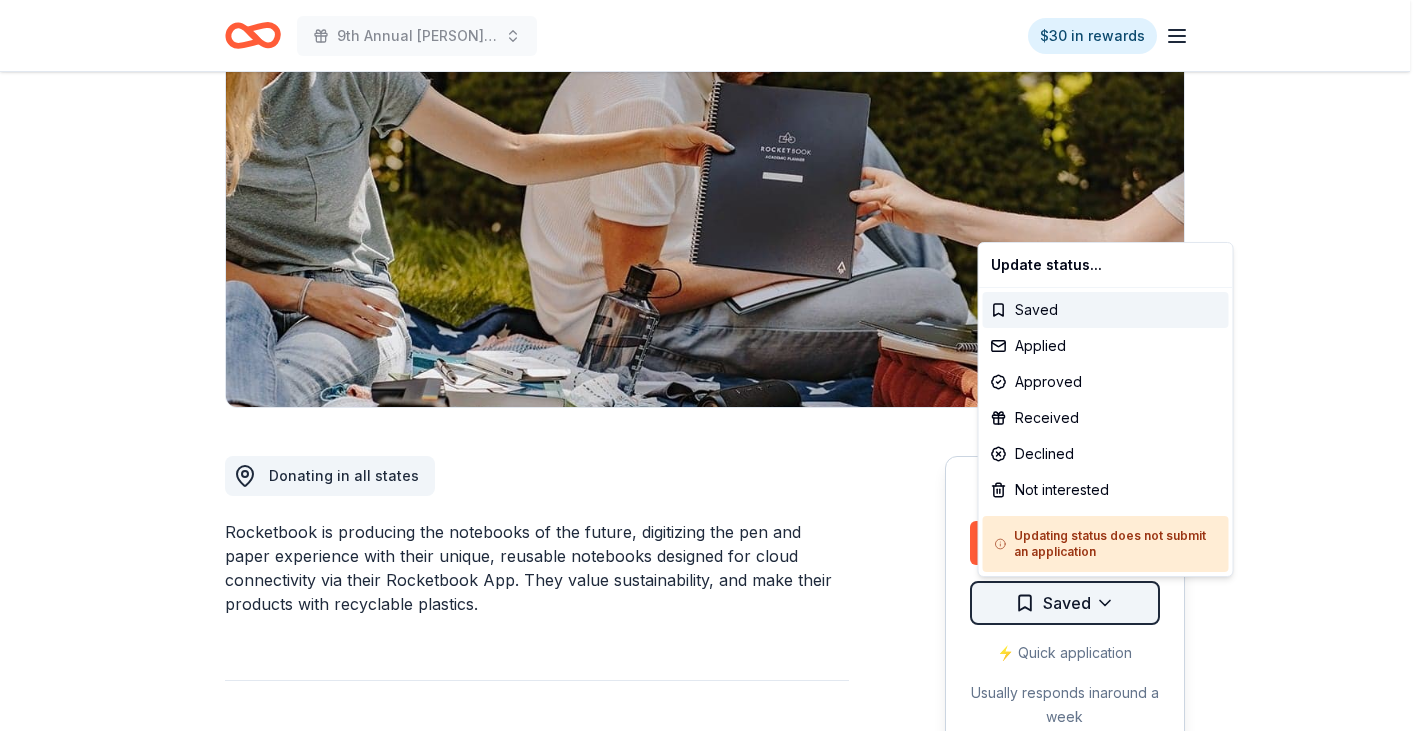 click on "9th Annual Carson Higgins Memorial Golf Outing $30 in rewards Due in 18 days Share Rocketbook 4.6 • 22  reviews 5   applies  last week approval rate donation value Share Donating in all states Rocketbook is producing the notebooks of the future, digitizing the pen and paper experience with their unique, reusable notebooks designed for cloud connectivity via their Rocketbook App. They value sustainability, and make their products with recyclable plastics. What they donate Digital notebooks Auction & raffle Who they donate to  Preferred 501(c)(3) preferred Due in 18 days Apply Saved ⚡️ Quick application Usually responds in  around a week Updated  about 2 months  ago Report a mistake approval rate 20 % approved 30 % declined 50 % no response donation value (average) 20% 70% 0% 10% $xx - $xx $xx - $xx $xx - $xx $xx - $xx Upgrade to Pro to view approval rates and average donation values 4.6 • 22  reviews See all  22  reviews Peacemakers of Rocky Mount May 2023 • Approved Read more Citizens EMS May 2023 1" at bounding box center [712, 165] 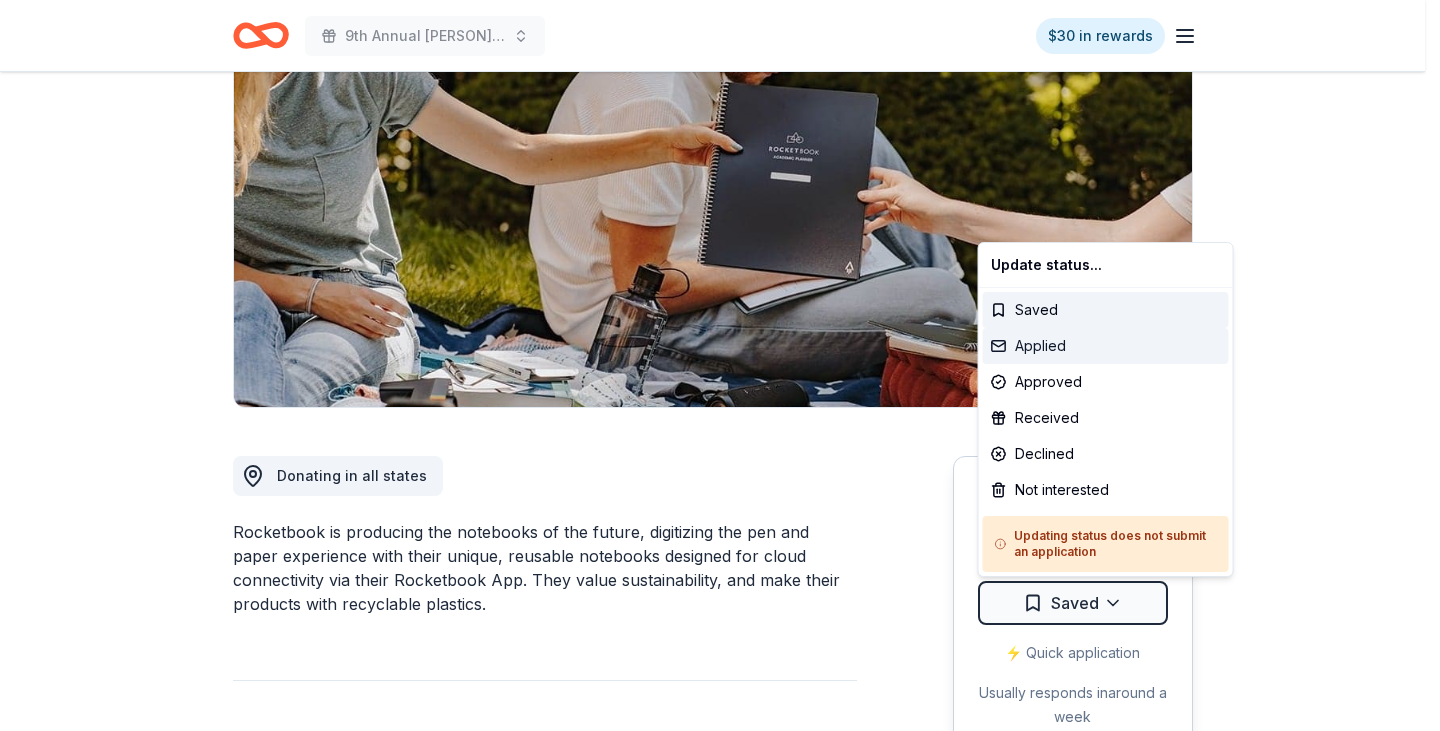 click on "Applied" at bounding box center (1106, 346) 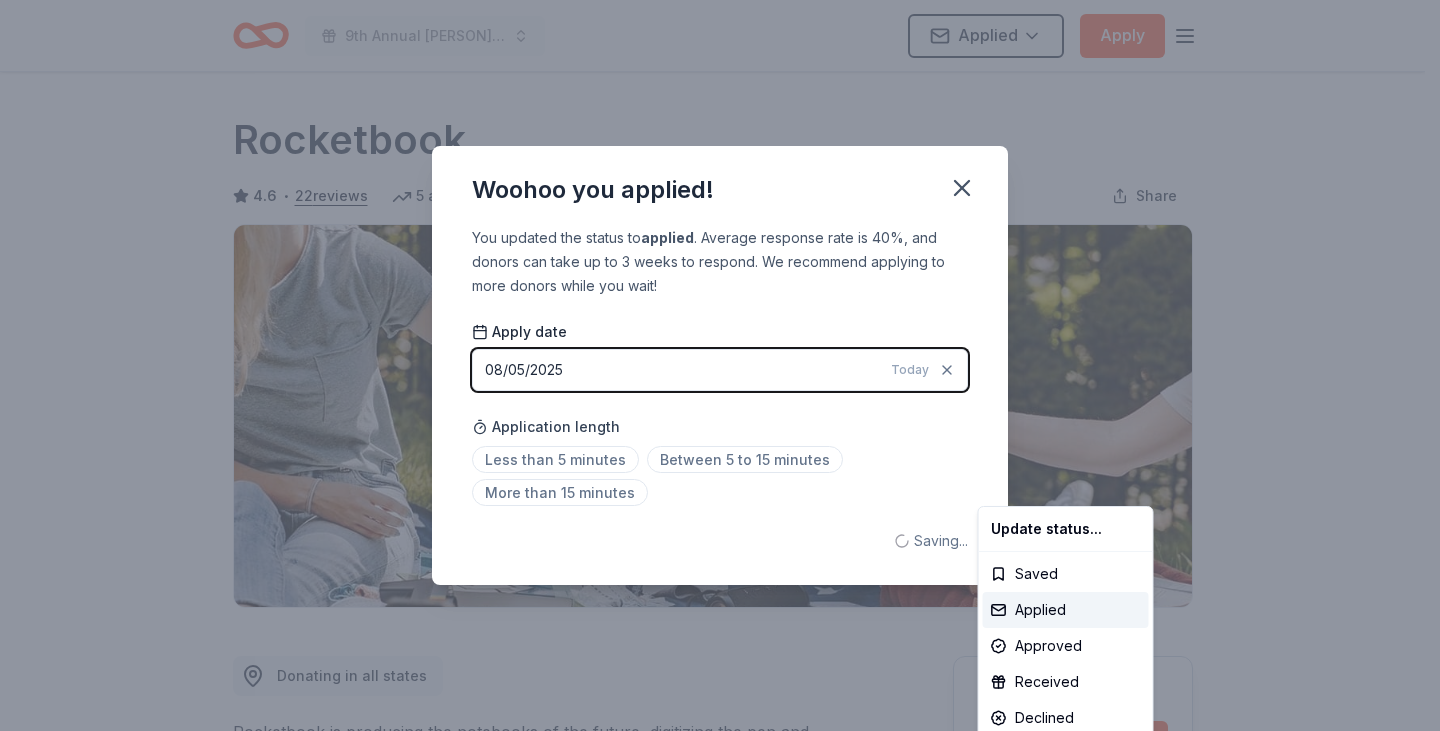 scroll, scrollTop: 0, scrollLeft: 0, axis: both 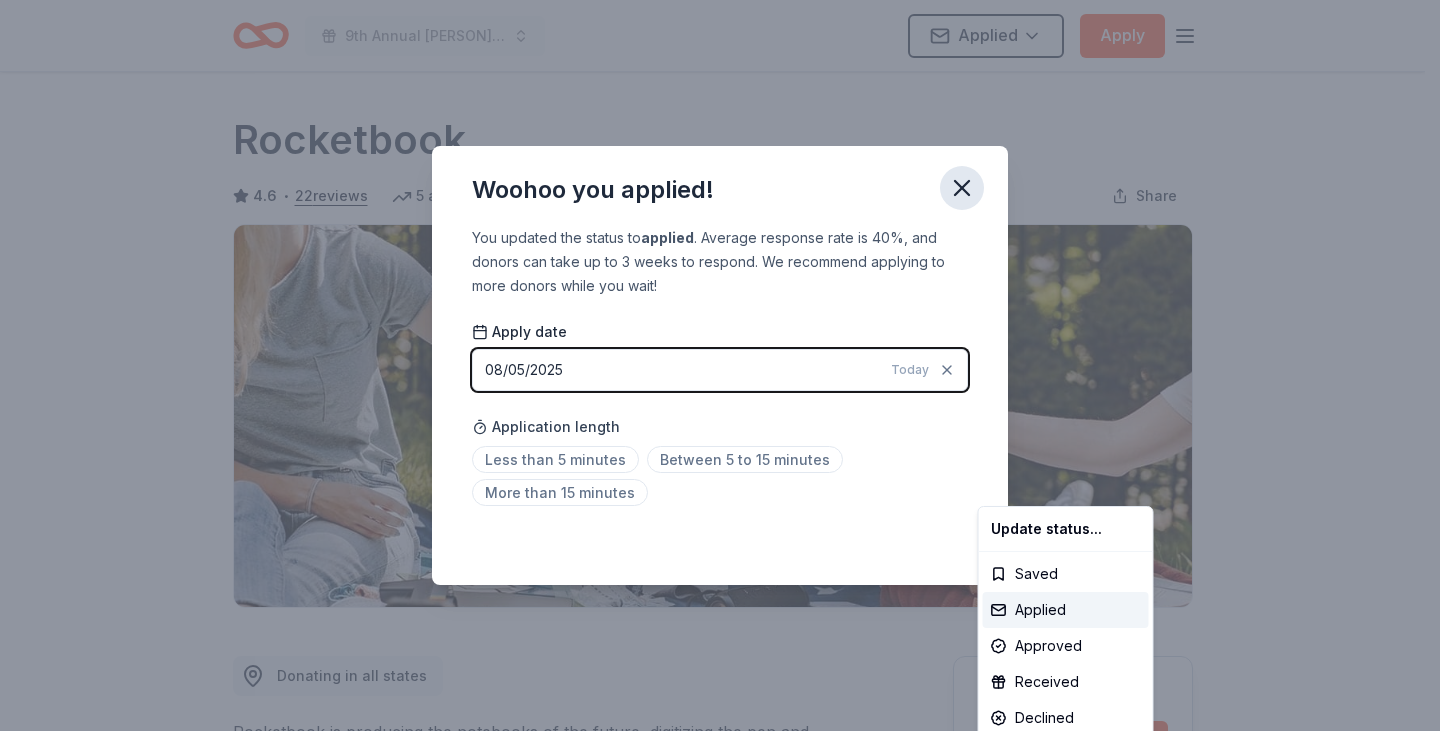 click on "9th Annual Carson Higgins Memorial Golf Outing Applied Apply Due in 18 days Share Rocketbook 4.6 • 22  reviews 5   applies  last week approval rate donation value Share Donating in all states Rocketbook is producing the notebooks of the future, digitizing the pen and paper experience with their unique, reusable notebooks designed for cloud connectivity via their Rocketbook App. They value sustainability, and make their products with recyclable plastics. What they donate Digital notebooks Auction & raffle Who they donate to  Preferred 501(c)(3) preferred Due in 18 days Apply Applied ⚡️ Quick application Usually responds in  around a week Updated  about 2 months  ago Report a mistake approval rate 20 % approved 30 % declined 50 % no response donation value (average) 20% 70% 0% 10% $xx - $xx $xx - $xx $xx - $xx $xx - $xx Upgrade to Pro to view approval rates and average donation values 4.6 • 22  reviews See all  22  reviews Peacemakers of Rocky Mount May 2023 • Approved Read more Citizens EMS May 2023" at bounding box center (720, 365) 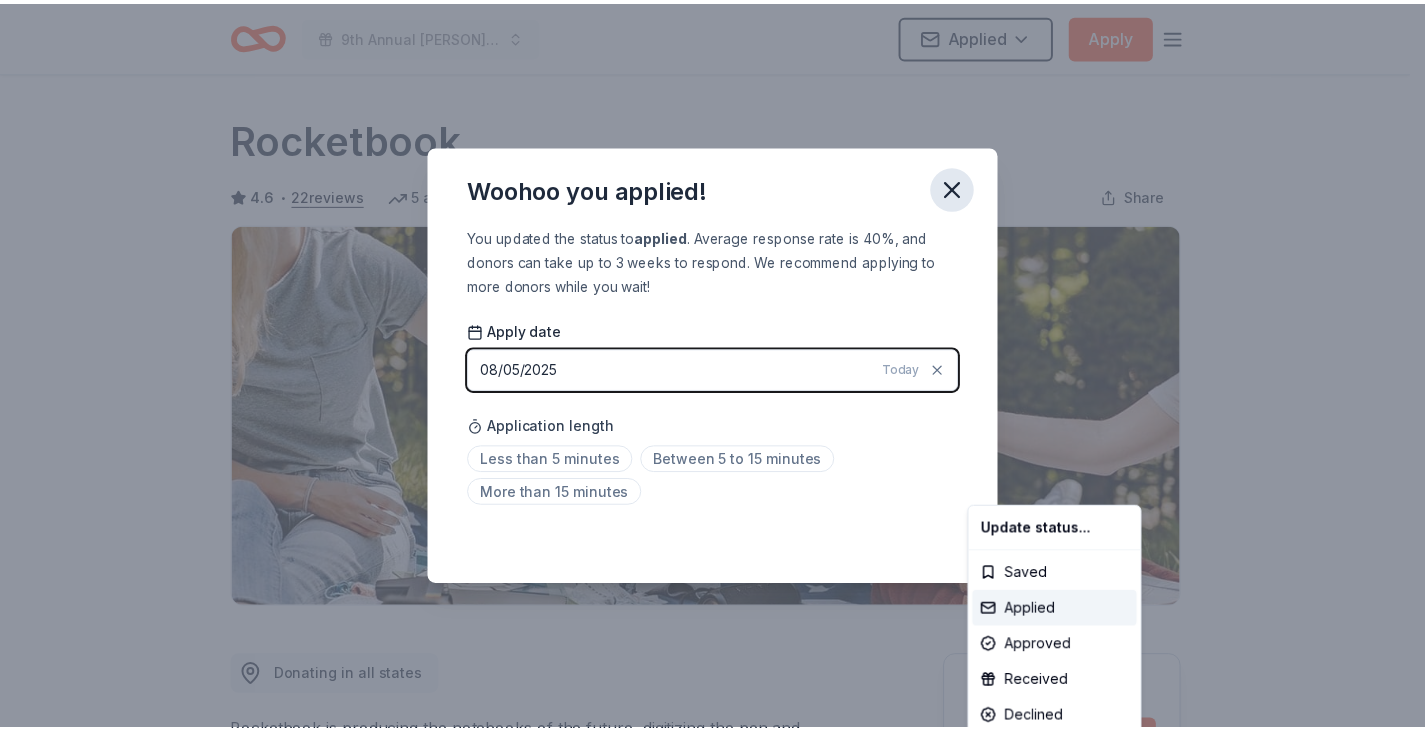 scroll, scrollTop: 437, scrollLeft: 0, axis: vertical 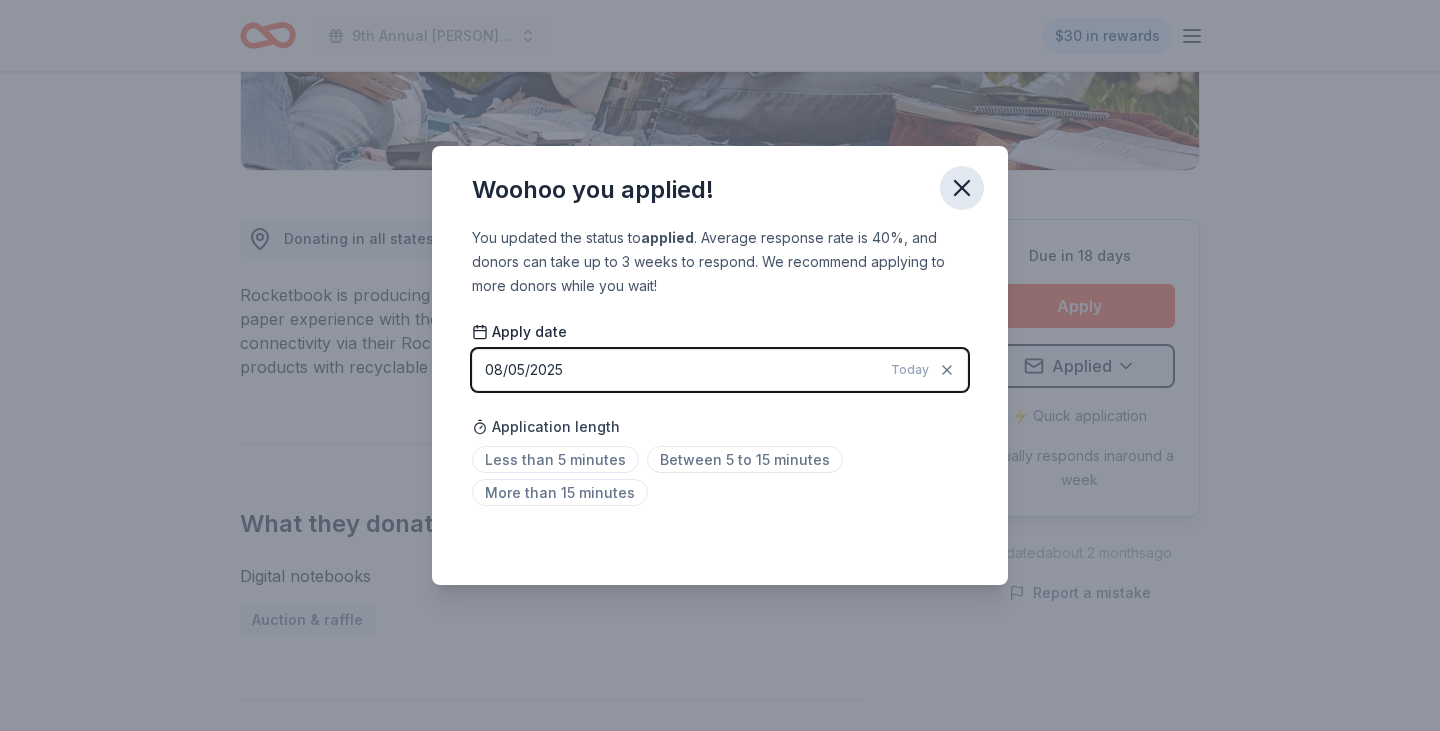 click 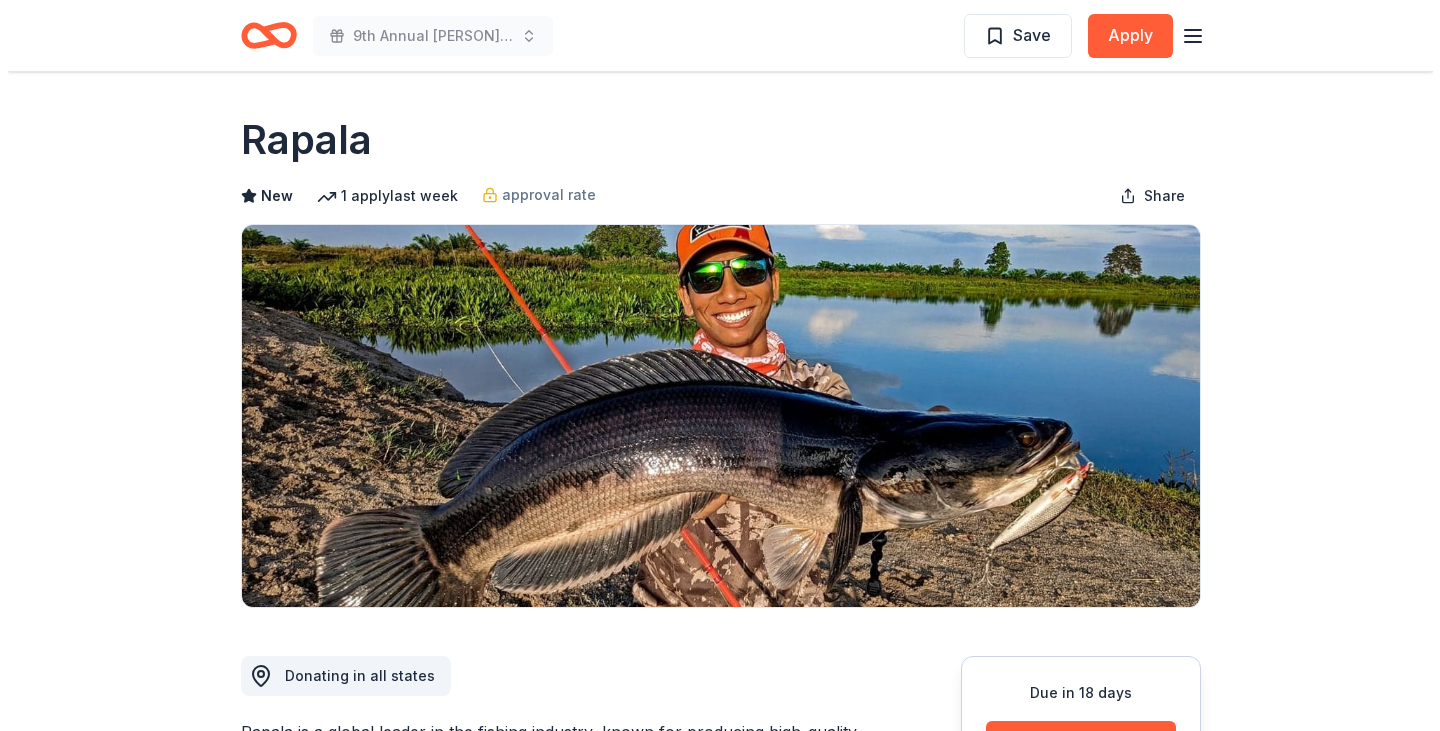 scroll, scrollTop: 400, scrollLeft: 0, axis: vertical 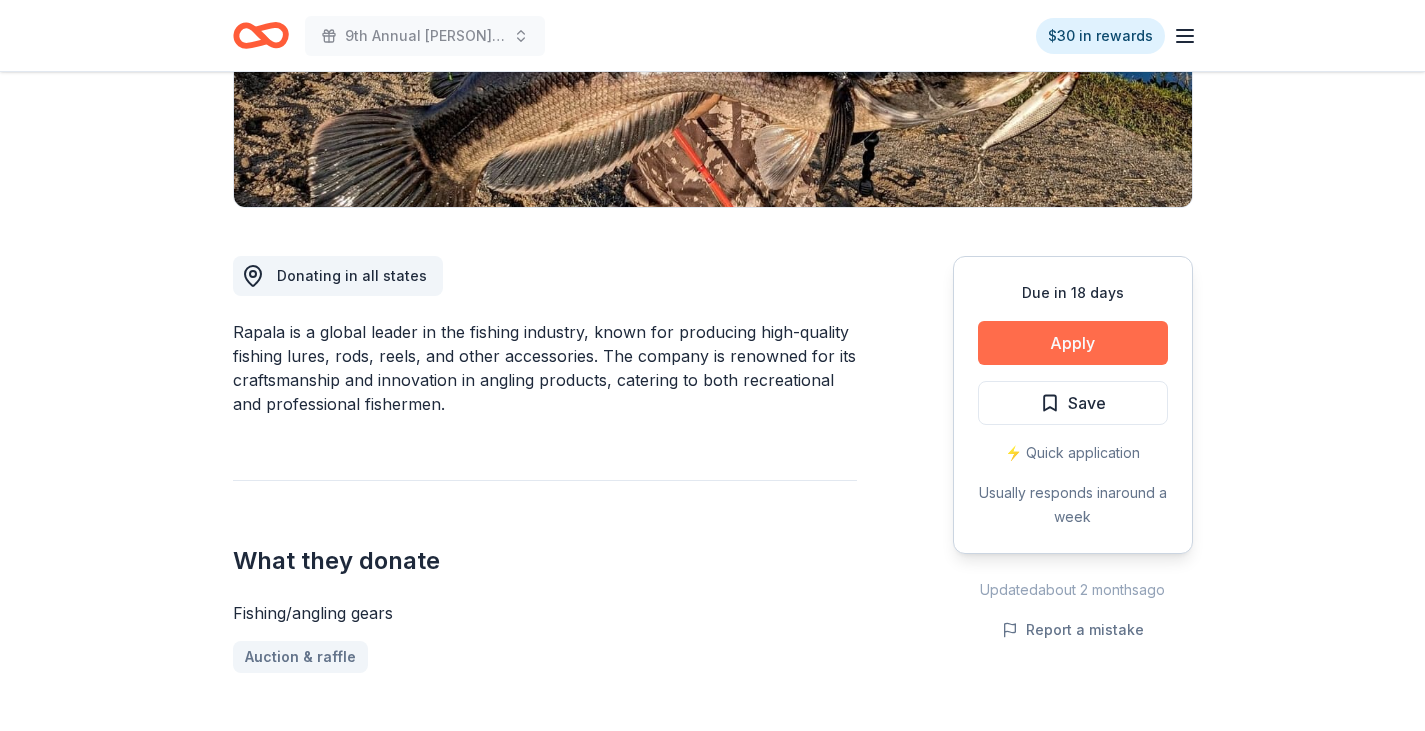 click on "Apply" at bounding box center [1073, 343] 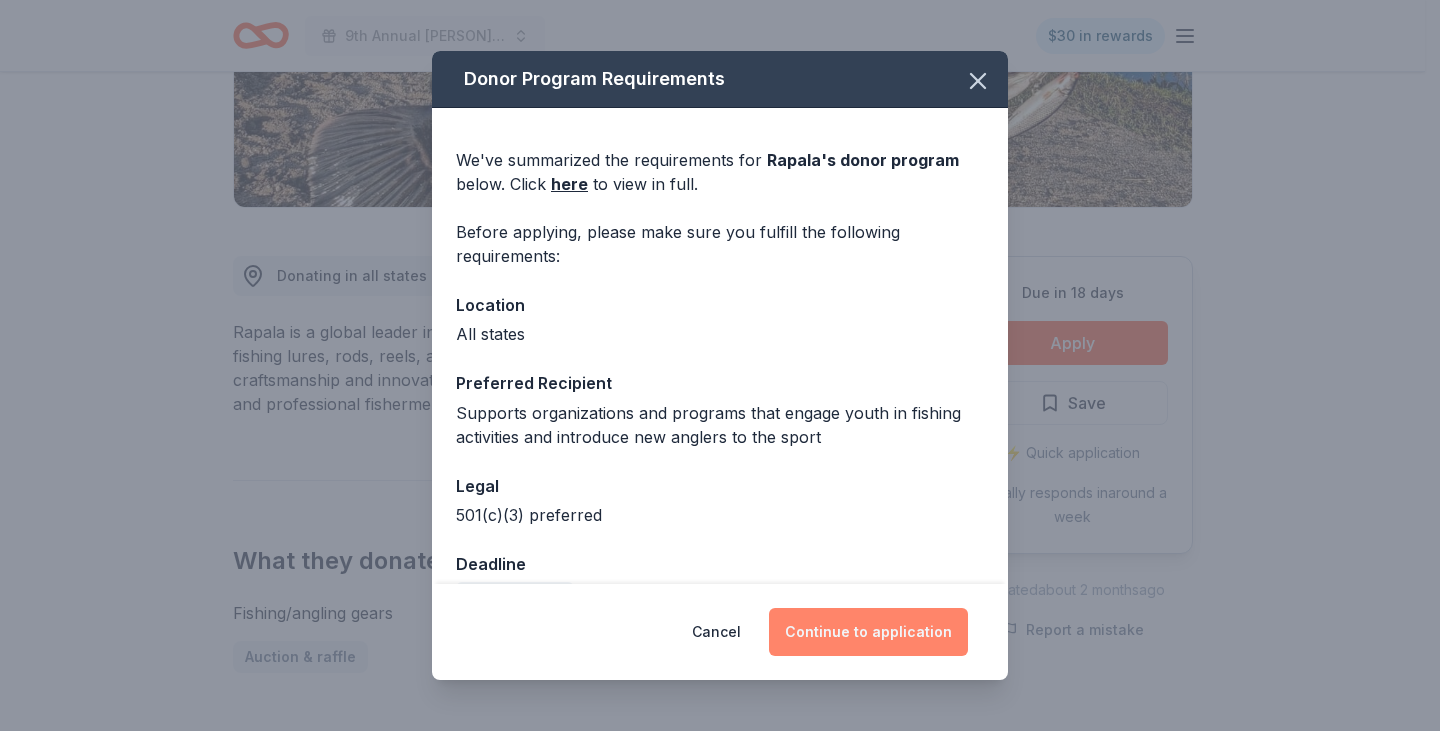 click on "Continue to application" at bounding box center (868, 632) 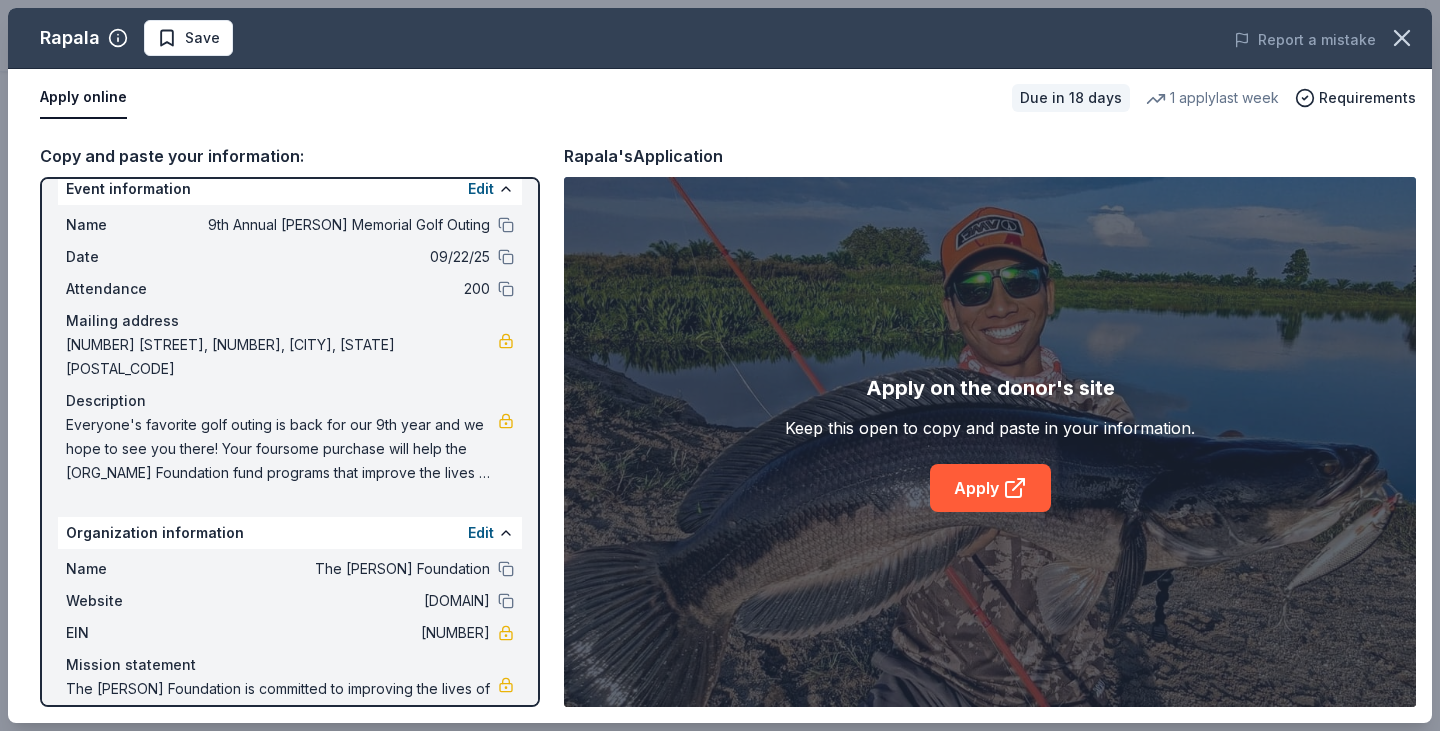 scroll, scrollTop: 0, scrollLeft: 0, axis: both 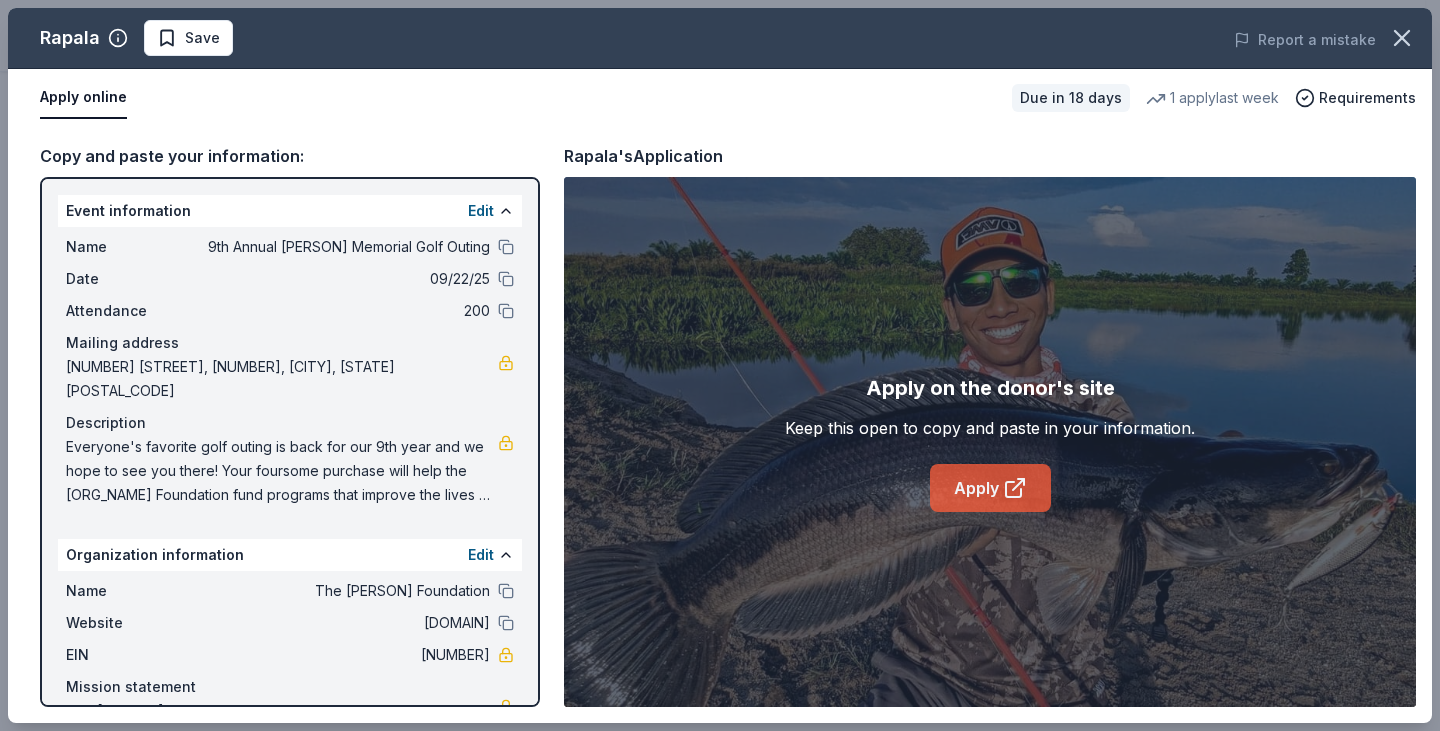 click on "Apply" at bounding box center (990, 488) 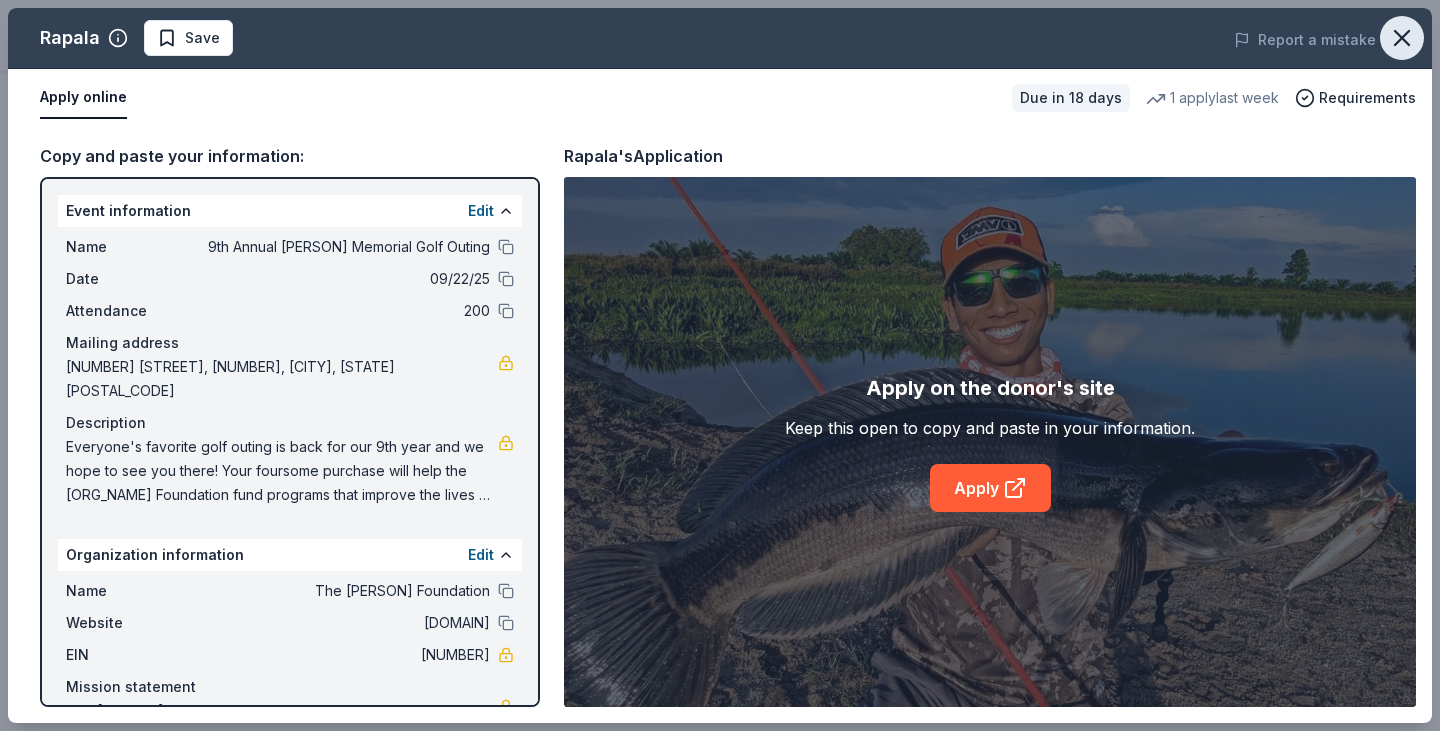 click 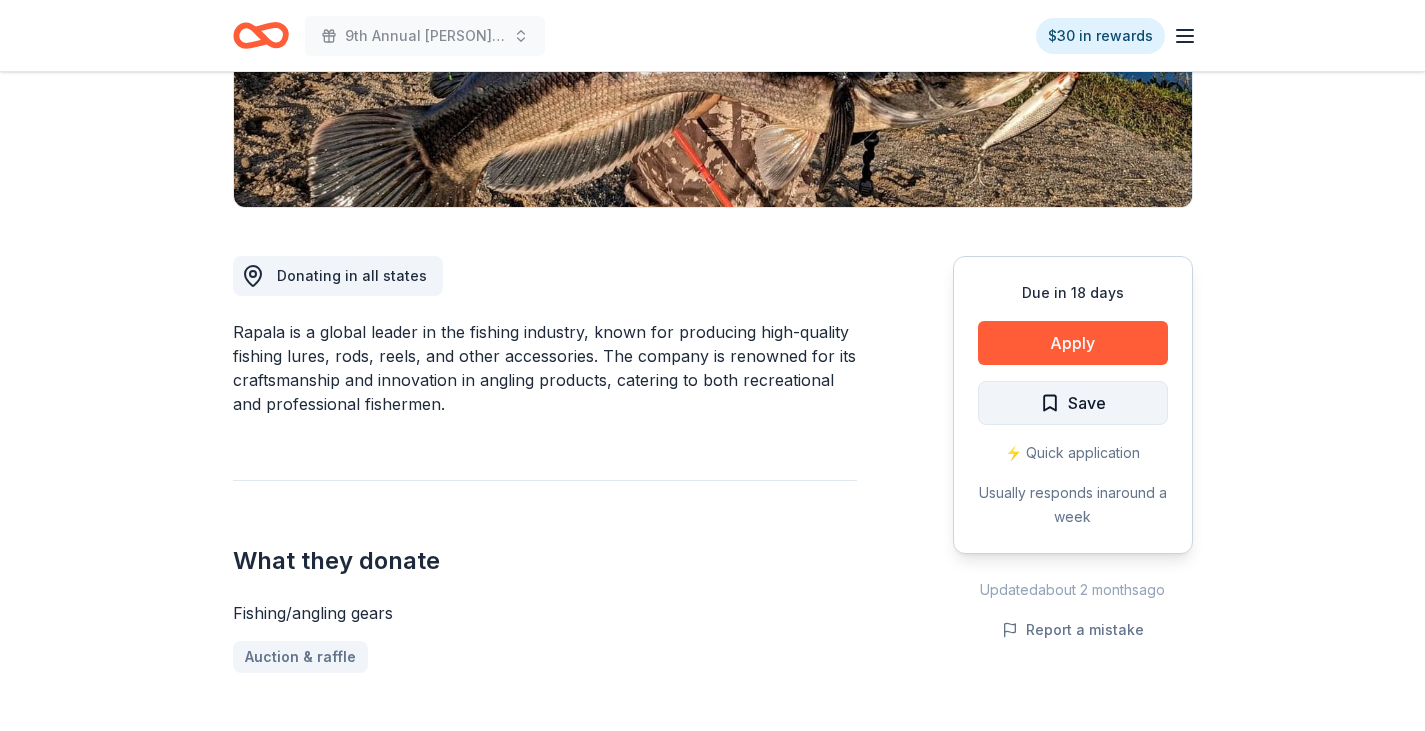 click on "Save" at bounding box center (1073, 403) 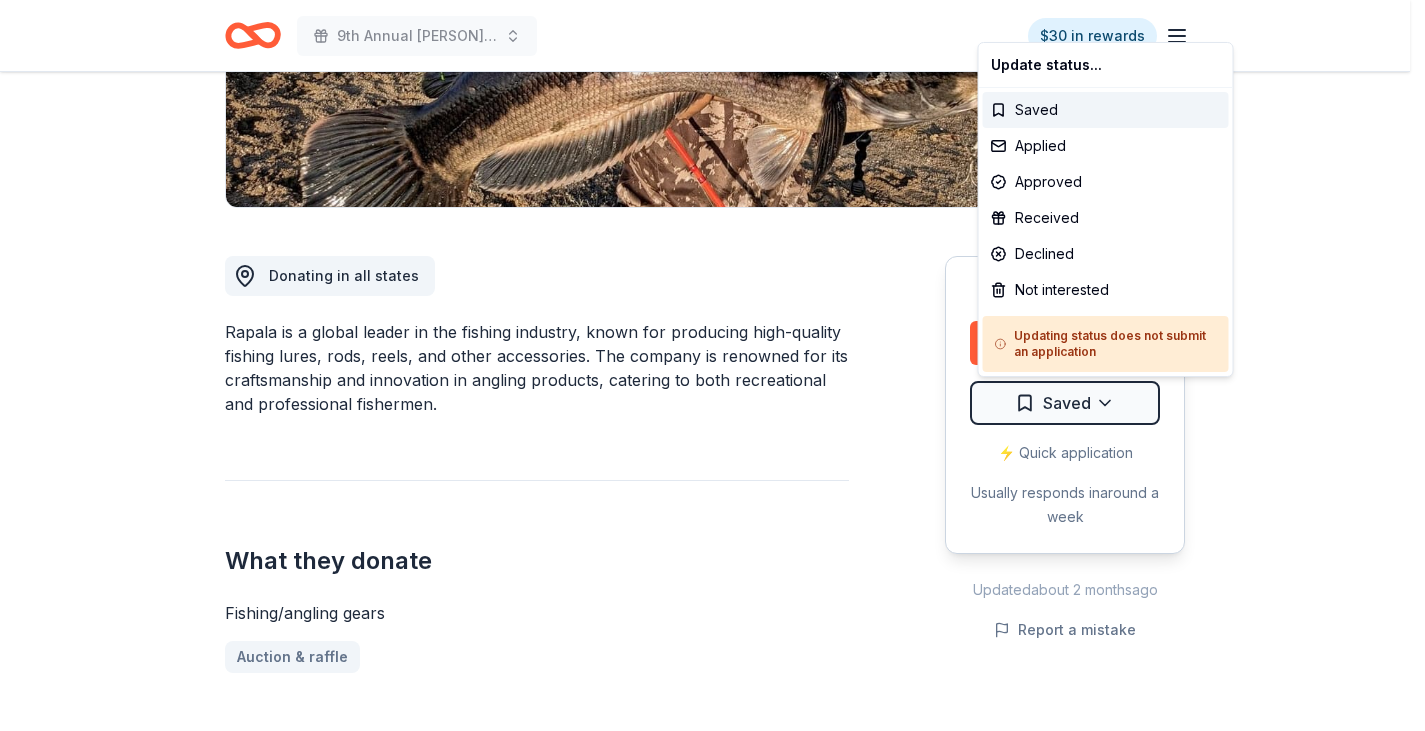 click on "9th Annual Carson Higgins Memorial Golf Outing $30 in rewards Due in 18 days Share Rapala New 1   apply  last week approval rate Share Donating in all states Rapala is a global leader in the fishing industry, known for producing high-quality fishing lures, rods, reels, and other accessories. The company is renowned for its craftsmanship and innovation in angling products, catering to both recreational and professional fishermen. What they donate Fishing/angling gears Auction & raffle Who they donate to  Preferred Supports organizations and programs that engage youth in fishing activities and introduce new anglers to the sport Children Wellness & Fitness 501(c)(3) preferred approval rate 20 % approved 30 % declined 50 % no response Upgrade to Pro to view approval rates and average donation values Due in 18 days Apply Saved ⚡️ Quick application Usually responds in  around a week Updated  about 2 months  ago Report a mistake New Be the first to review this company! Leave a review Similar donors Local New New" at bounding box center (712, -35) 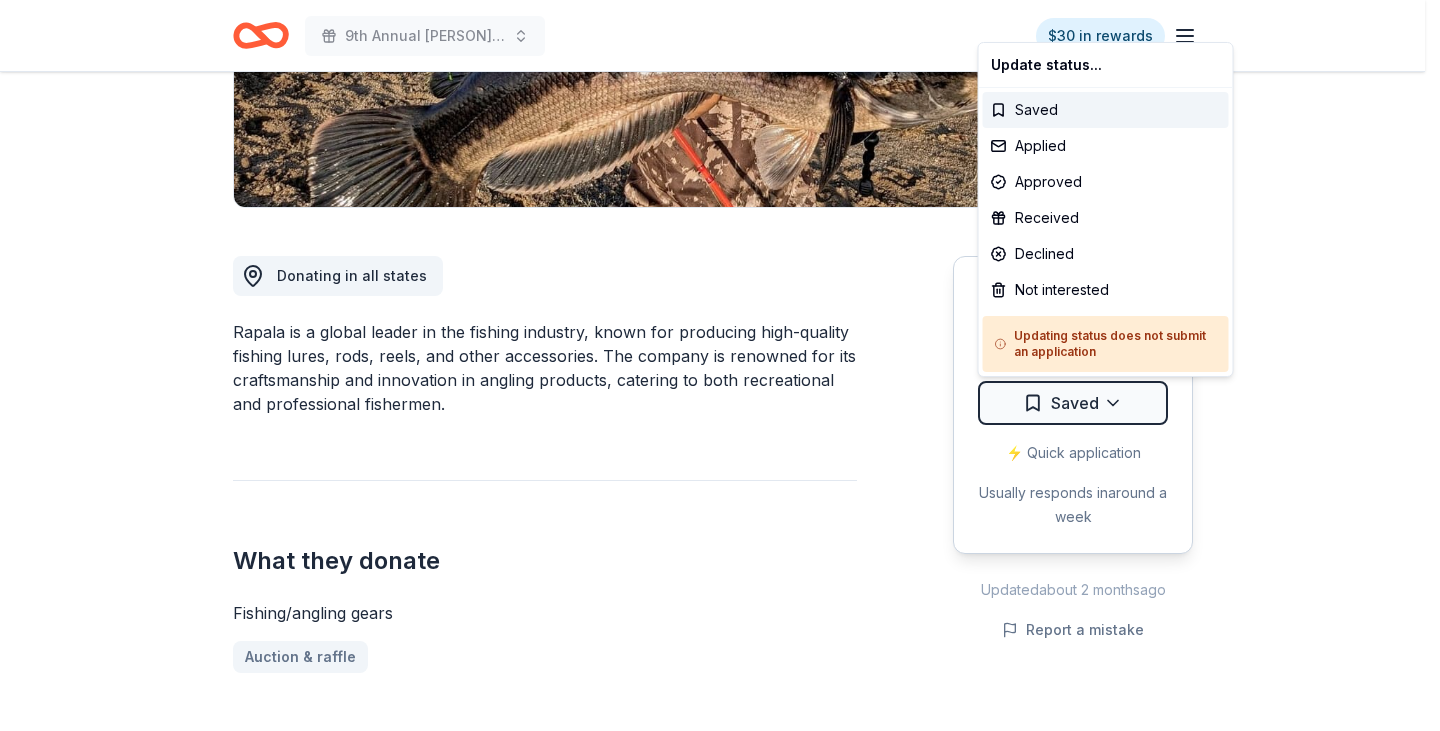 click on "9th Annual Carson Higgins Memorial Golf Outing $30 in rewards Due in 18 days Share Rapala New 1   apply  last week approval rate Share Donating in all states Rapala is a global leader in the fishing industry, known for producing high-quality fishing lures, rods, reels, and other accessories. The company is renowned for its craftsmanship and innovation in angling products, catering to both recreational and professional fishermen. What they donate Fishing/angling gears Auction & raffle Who they donate to  Preferred Supports organizations and programs that engage youth in fishing activities and introduce new anglers to the sport Children Wellness & Fitness 501(c)(3) preferred approval rate 20 % approved 30 % declined 50 % no response Upgrade to Pro to view approval rates and average donation values Due in 18 days Apply Saved ⚡️ Quick application Usually responds in  around a week Updated  about 2 months  ago Report a mistake New Be the first to review this company! Leave a review Similar donors Local New New" at bounding box center [720, -35] 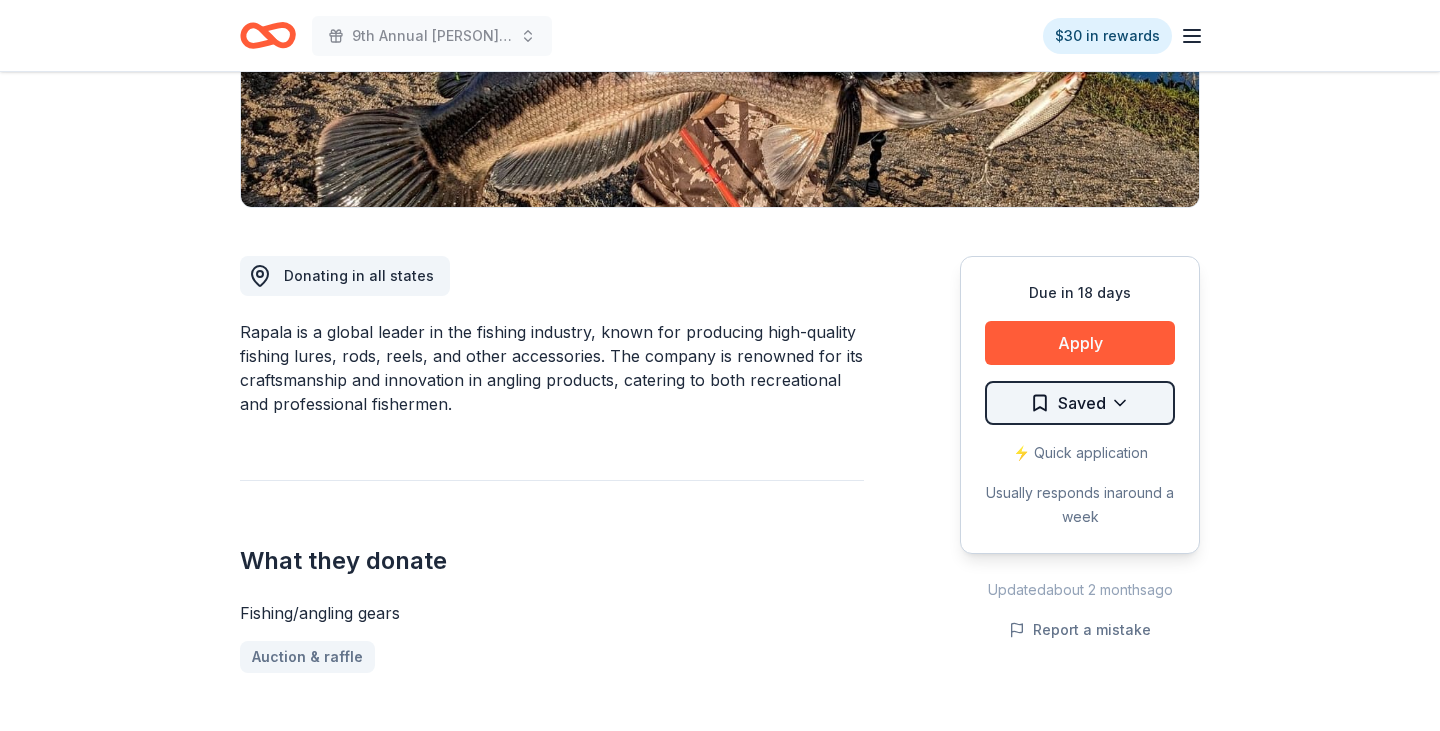 click on "9th Annual Carson Higgins Memorial Golf Outing $30 in rewards Due in 18 days Share Rapala New 1   apply  last week approval rate Share Donating in all states Rapala is a global leader in the fishing industry, known for producing high-quality fishing lures, rods, reels, and other accessories. The company is renowned for its craftsmanship and innovation in angling products, catering to both recreational and professional fishermen. What they donate Fishing/angling gears Auction & raffle Who they donate to  Preferred Supports organizations and programs that engage youth in fishing activities and introduce new anglers to the sport Children Wellness & Fitness 501(c)(3) preferred approval rate 20 % approved 30 % declined 50 % no response Upgrade to Pro to view approval rates and average donation values Due in 18 days Apply Saved ⚡️ Quick application Usually responds in  around a week Updated  about 2 months  ago Report a mistake New Be the first to review this company! Leave a review Similar donors Local New New" at bounding box center (720, -35) 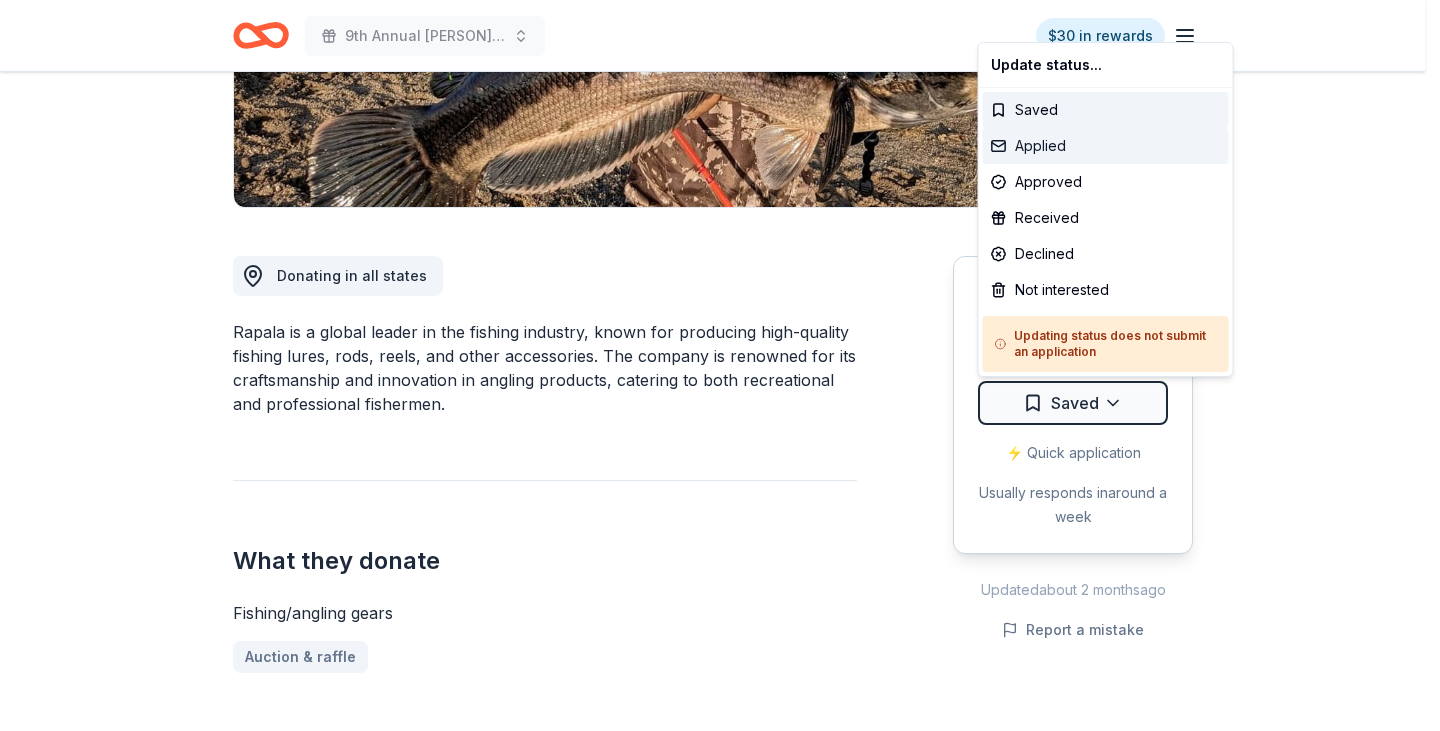 click on "Applied" at bounding box center (1106, 146) 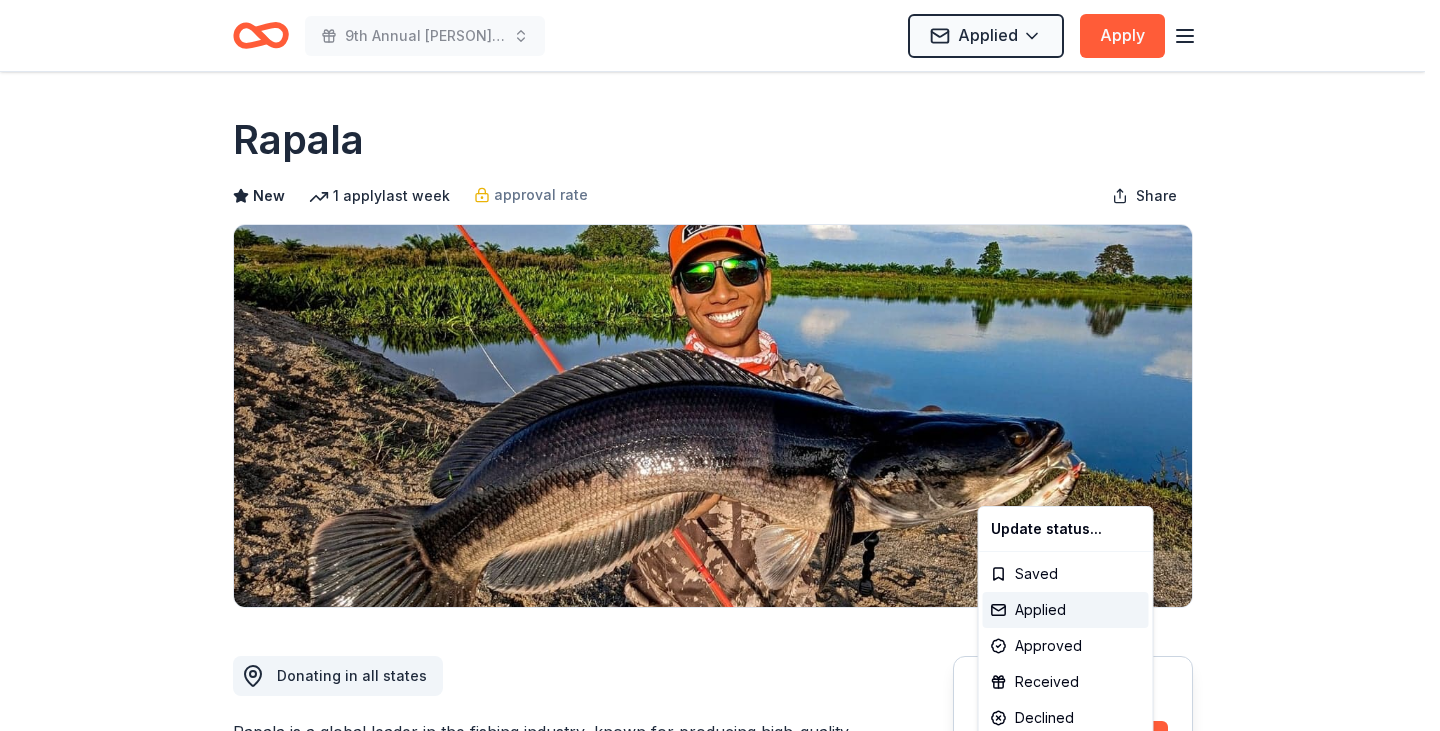 scroll, scrollTop: 0, scrollLeft: 0, axis: both 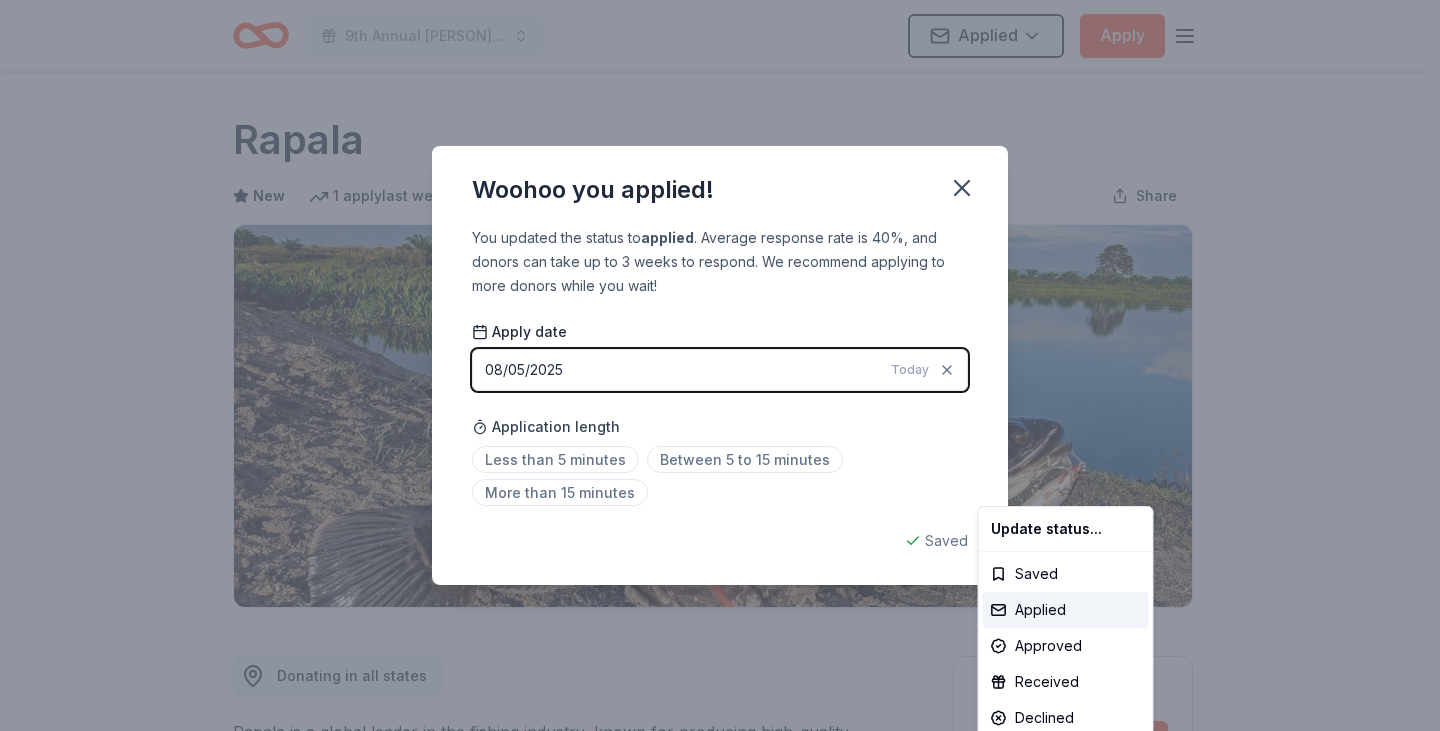 click on "9th Annual Carson Higgins Memorial Golf Outing Applied Apply Due in 18 days Share Rapala New 1   apply  last week approval rate Share Donating in all states Rapala is a global leader in the fishing industry, known for producing high-quality fishing lures, rods, reels, and other accessories. The company is renowned for its craftsmanship and innovation in angling products, catering to both recreational and professional fishermen. What they donate Fishing/angling gears Auction & raffle Who they donate to  Preferred Supports organizations and programs that engage youth in fishing activities and introduce new anglers to the sport Children Wellness & Fitness 501(c)(3) preferred approval rate 20 % approved 30 % declined 50 % no response Upgrade to Pro to view approval rates and average donation values Due in 18 days Apply Applied ⚡️ Quick application Usually responds in  around a week Updated  about 2 months  ago Report a mistake New Be the first to review this company! Leave a review Similar donors Local New 6" at bounding box center [720, 365] 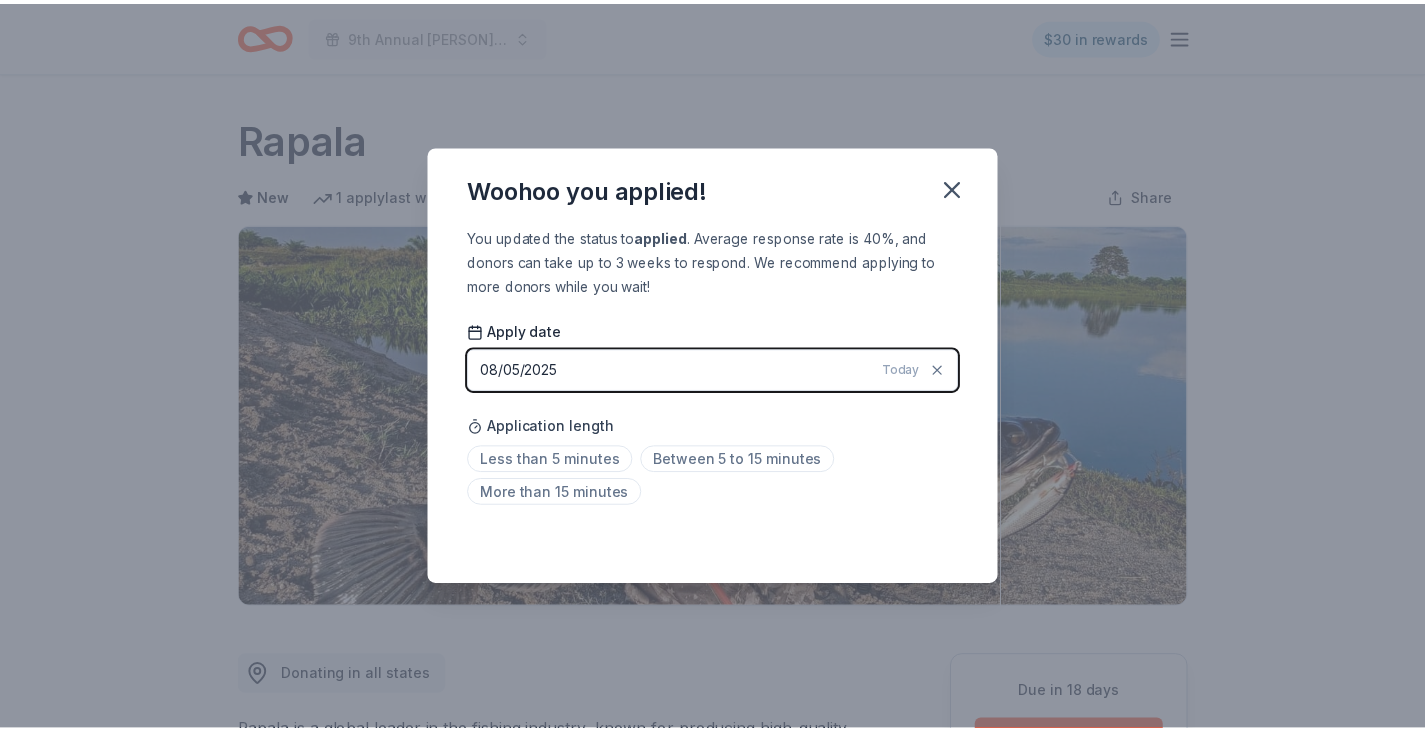 scroll, scrollTop: 437, scrollLeft: 0, axis: vertical 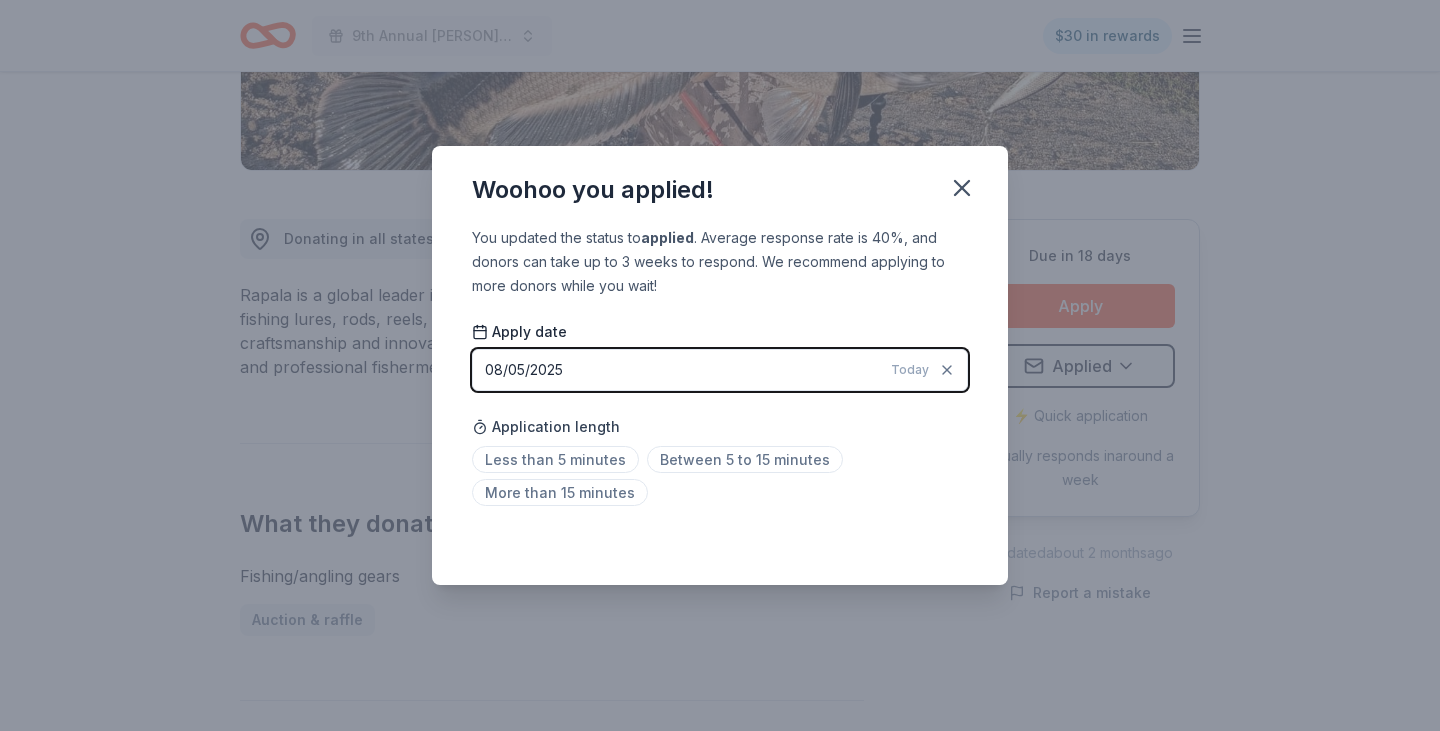 click on "Woohoo you applied!" at bounding box center (720, 186) 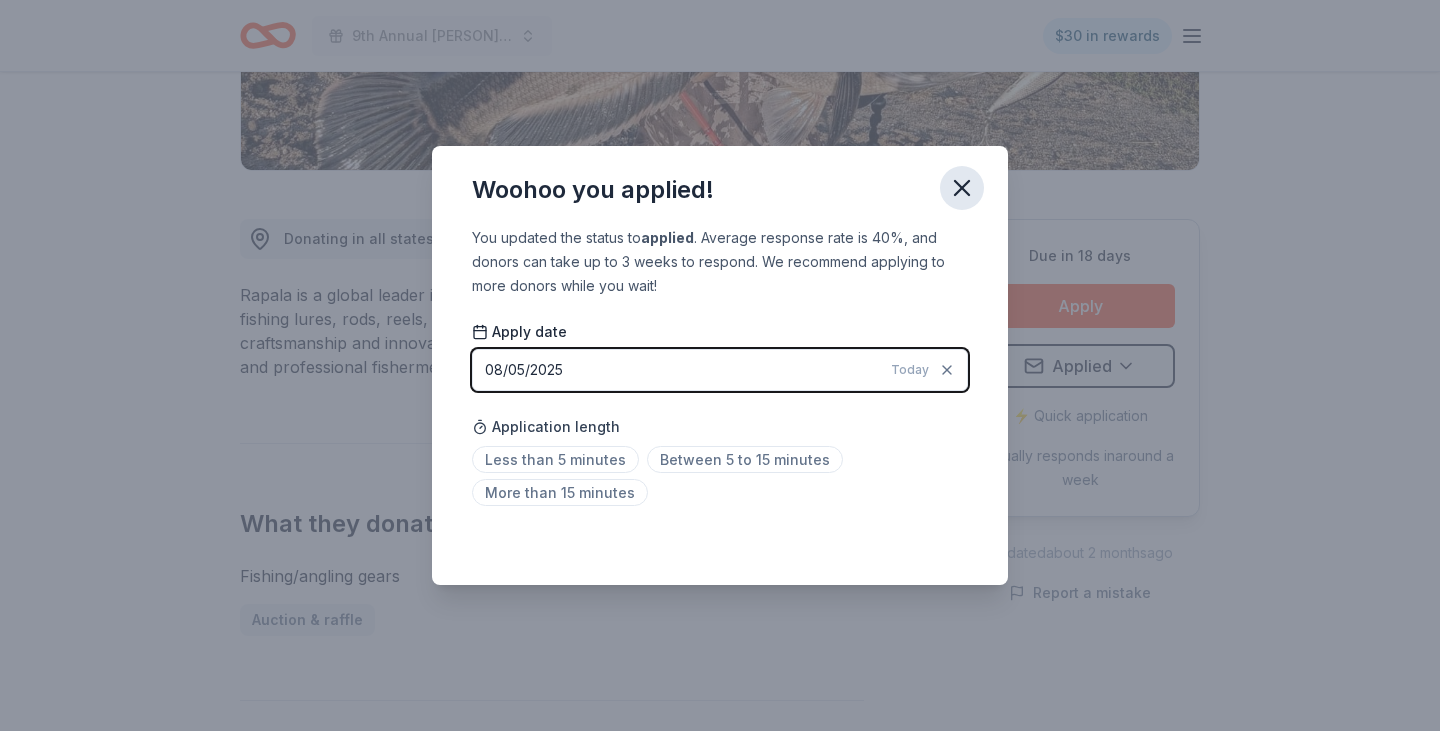 click 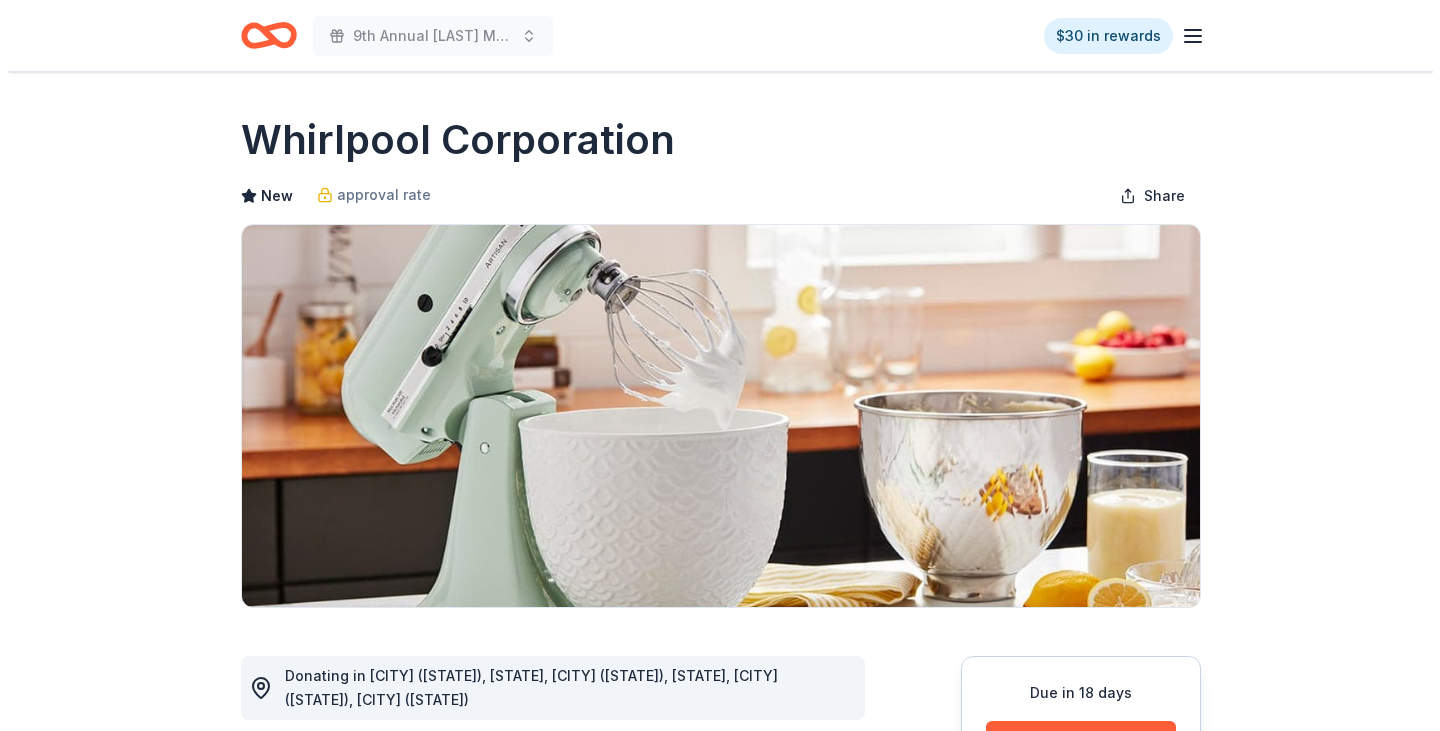 scroll, scrollTop: 200, scrollLeft: 0, axis: vertical 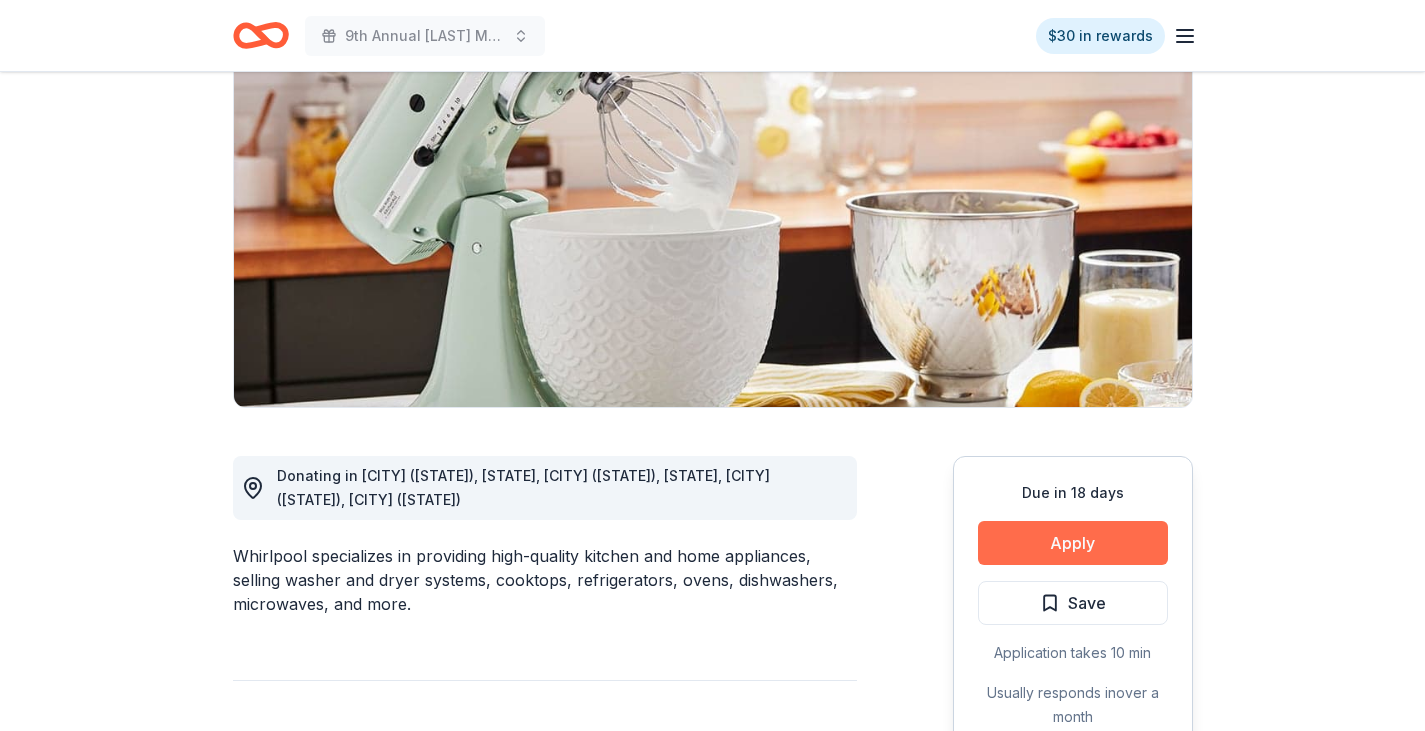 click on "Apply" at bounding box center [1073, 543] 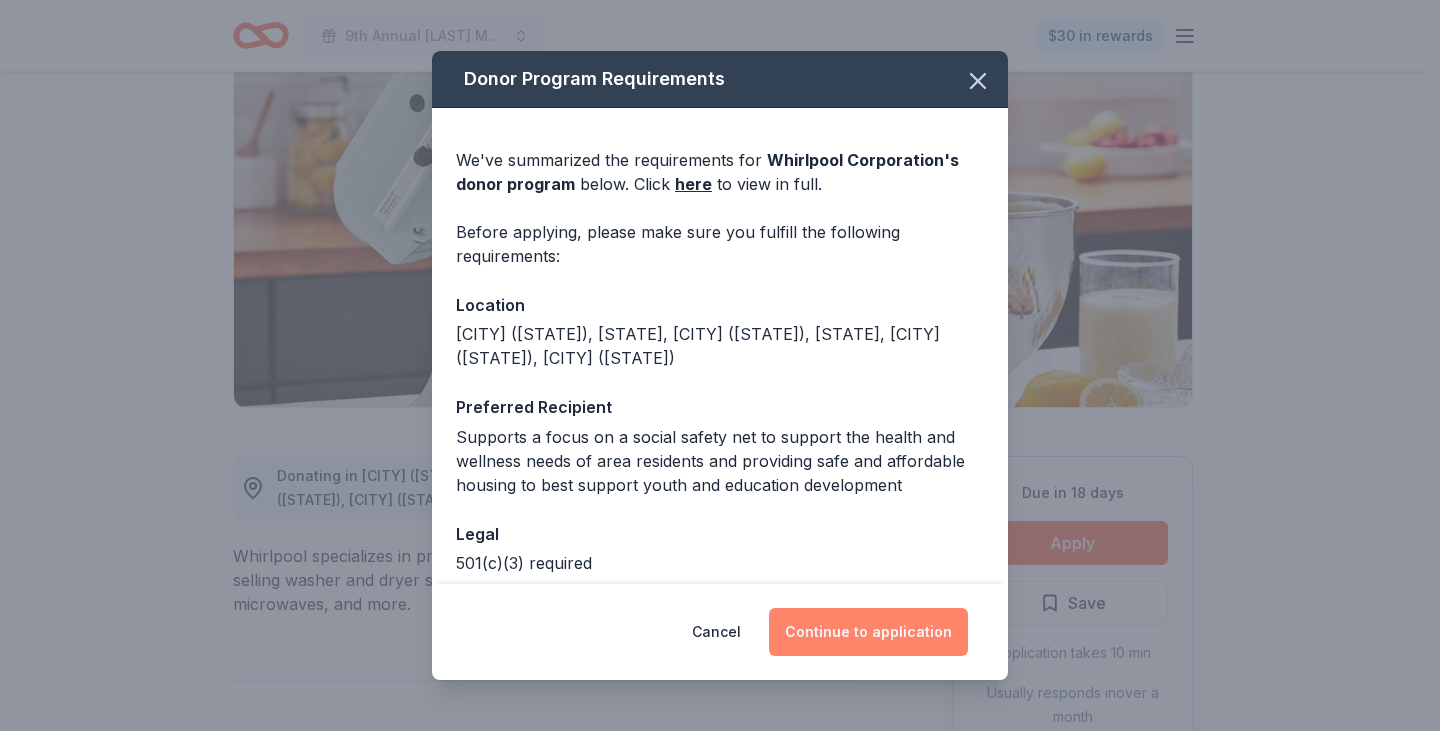 click on "Continue to application" at bounding box center (868, 632) 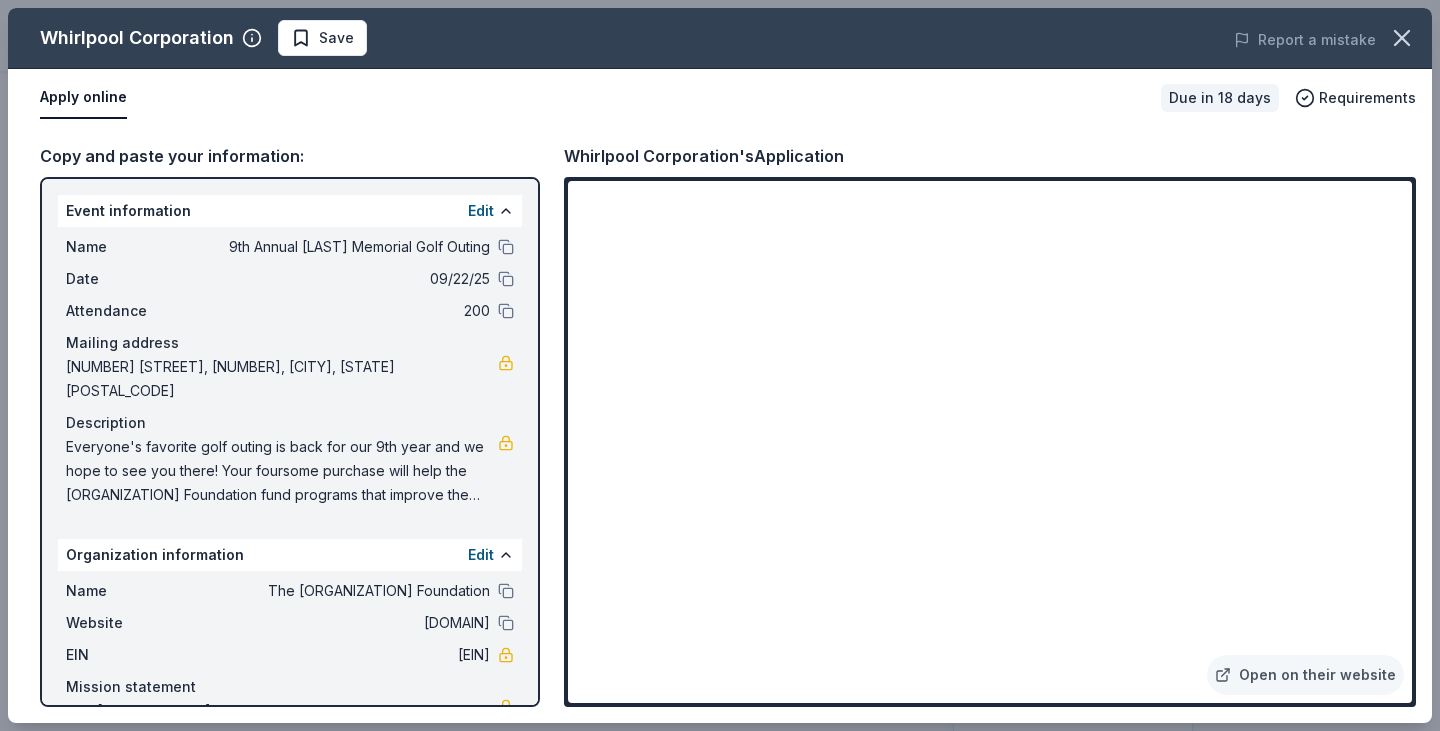 click on "82-5084118" at bounding box center (345, 655) 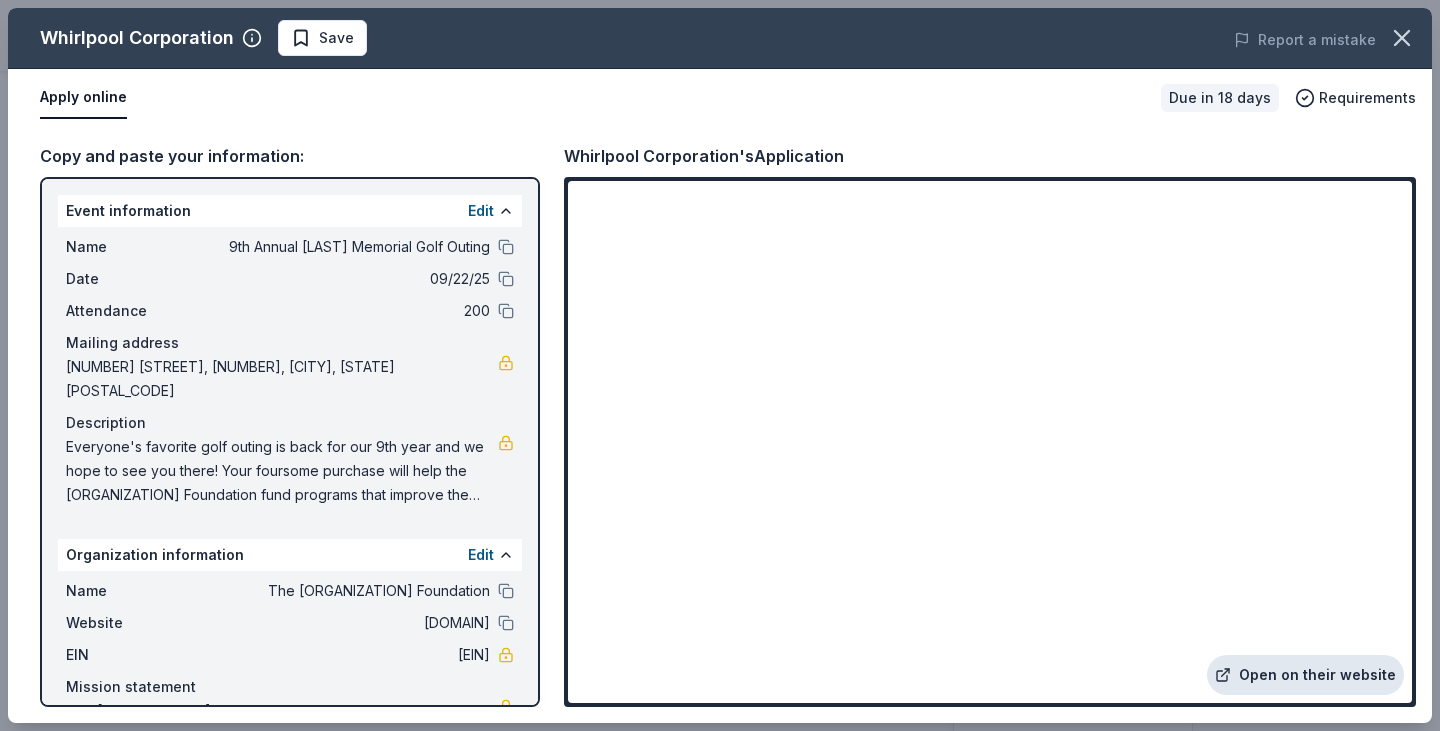 click on "Open on their website" at bounding box center (1305, 675) 